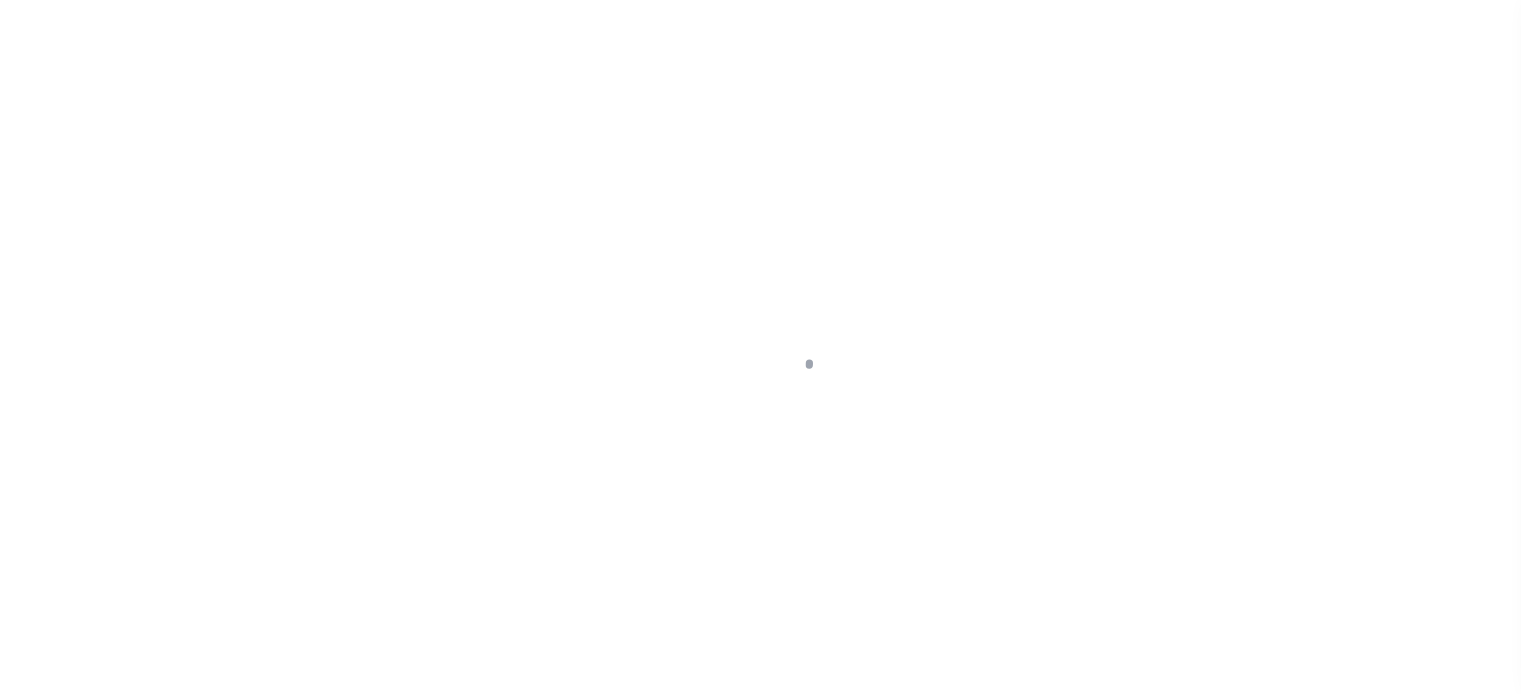 scroll, scrollTop: 0, scrollLeft: 0, axis: both 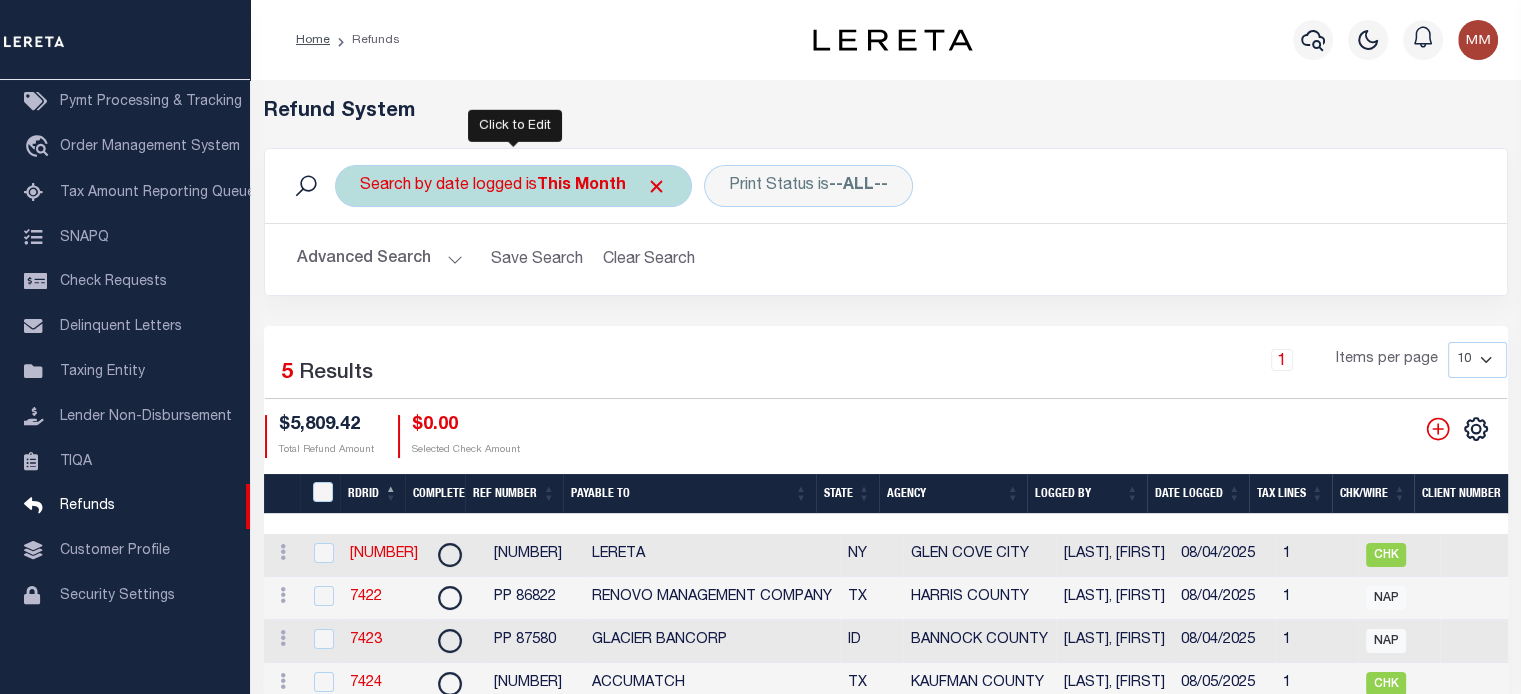 click on "This Month" at bounding box center [581, 186] 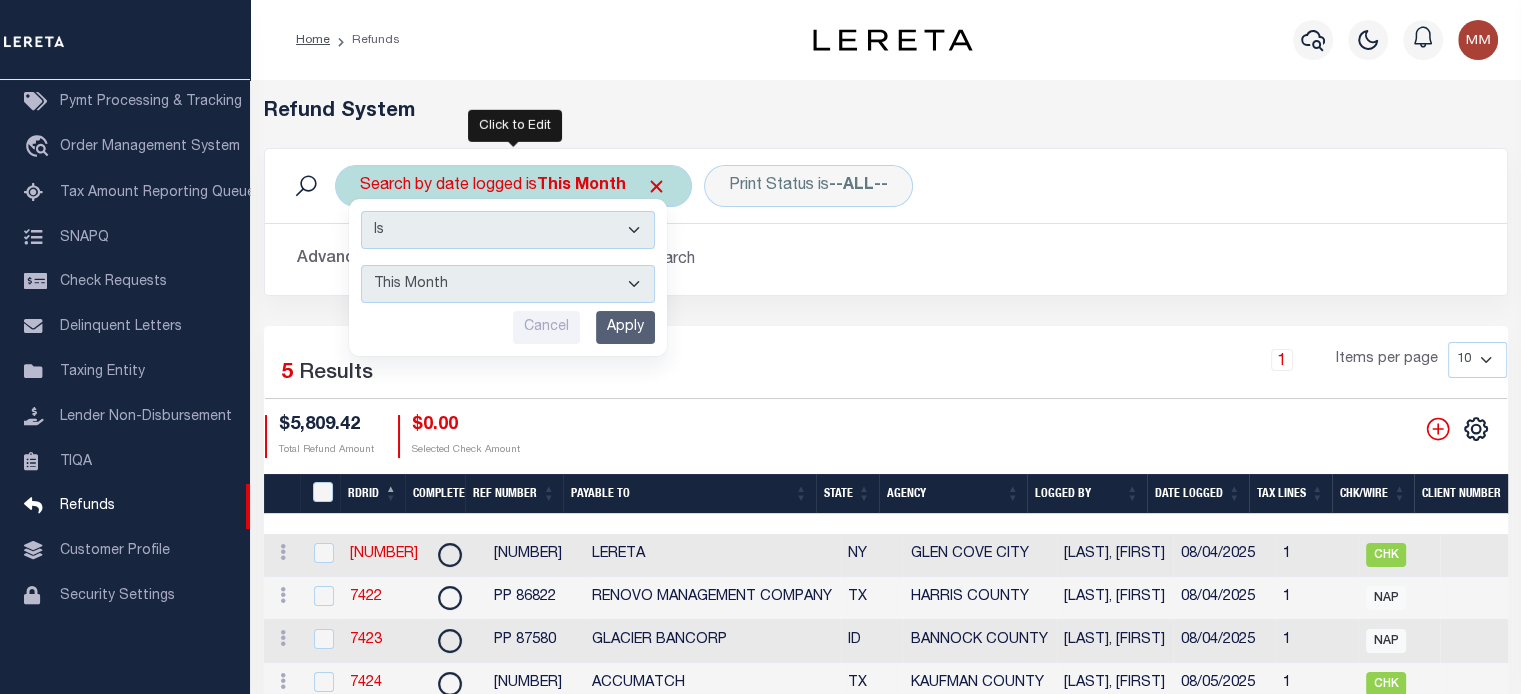 click on "This Month Last Month Last Three Months This Year Last Year" at bounding box center (508, 284) 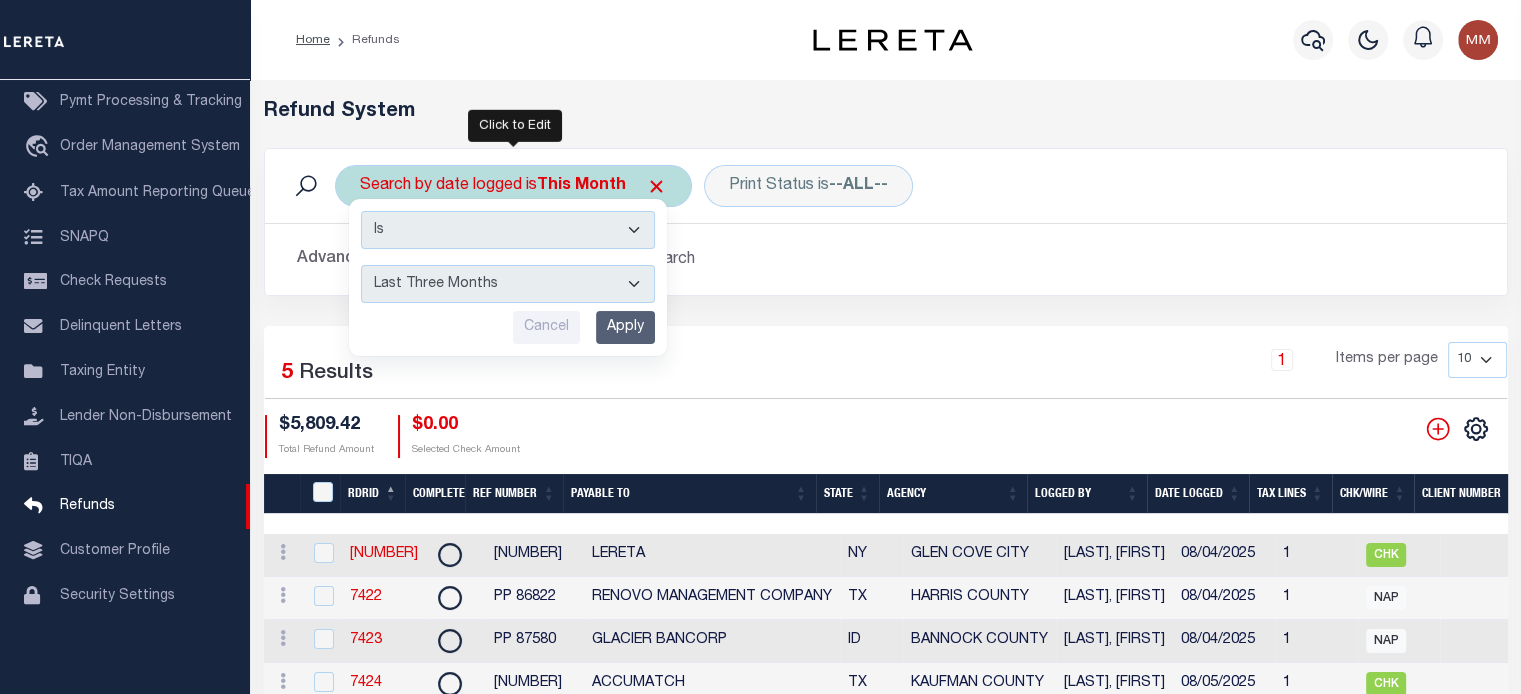 click on "Apply" at bounding box center [625, 327] 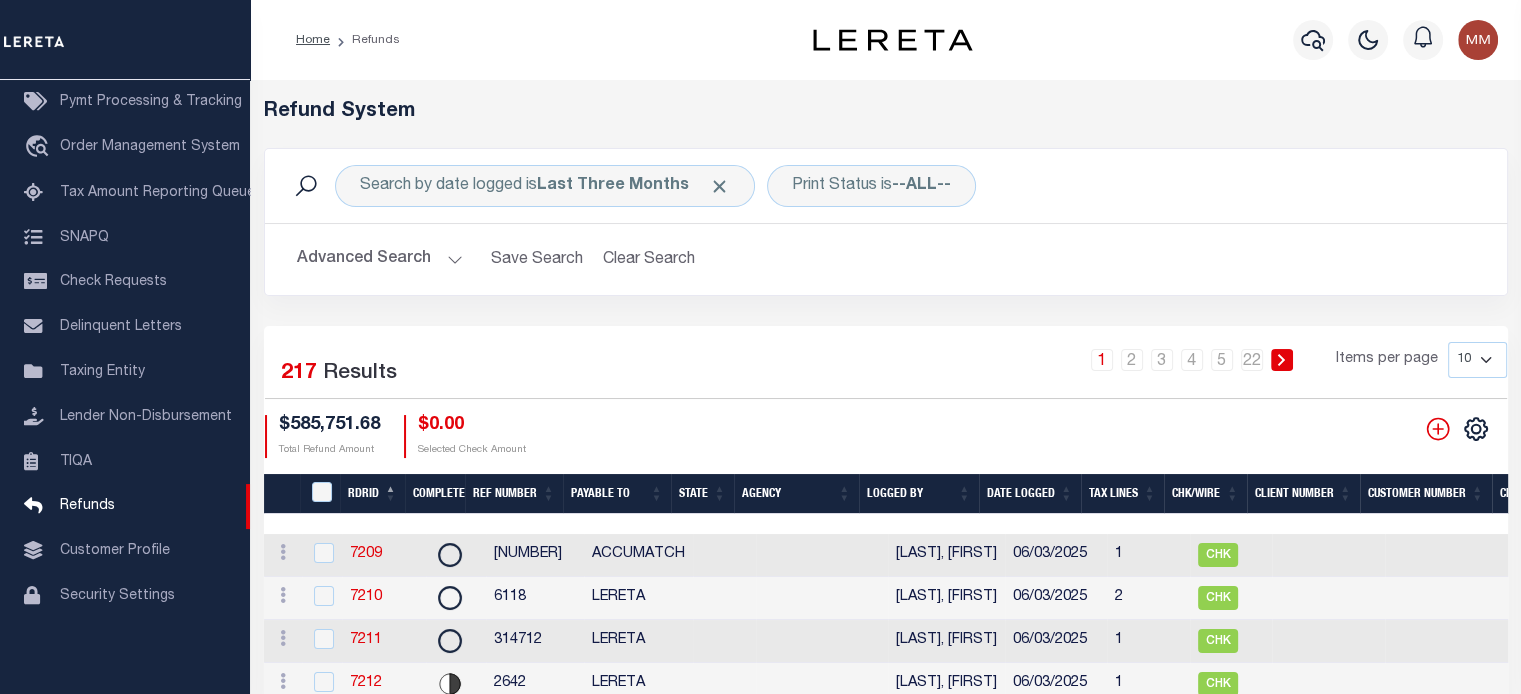 scroll, scrollTop: 0, scrollLeft: 1, axis: horizontal 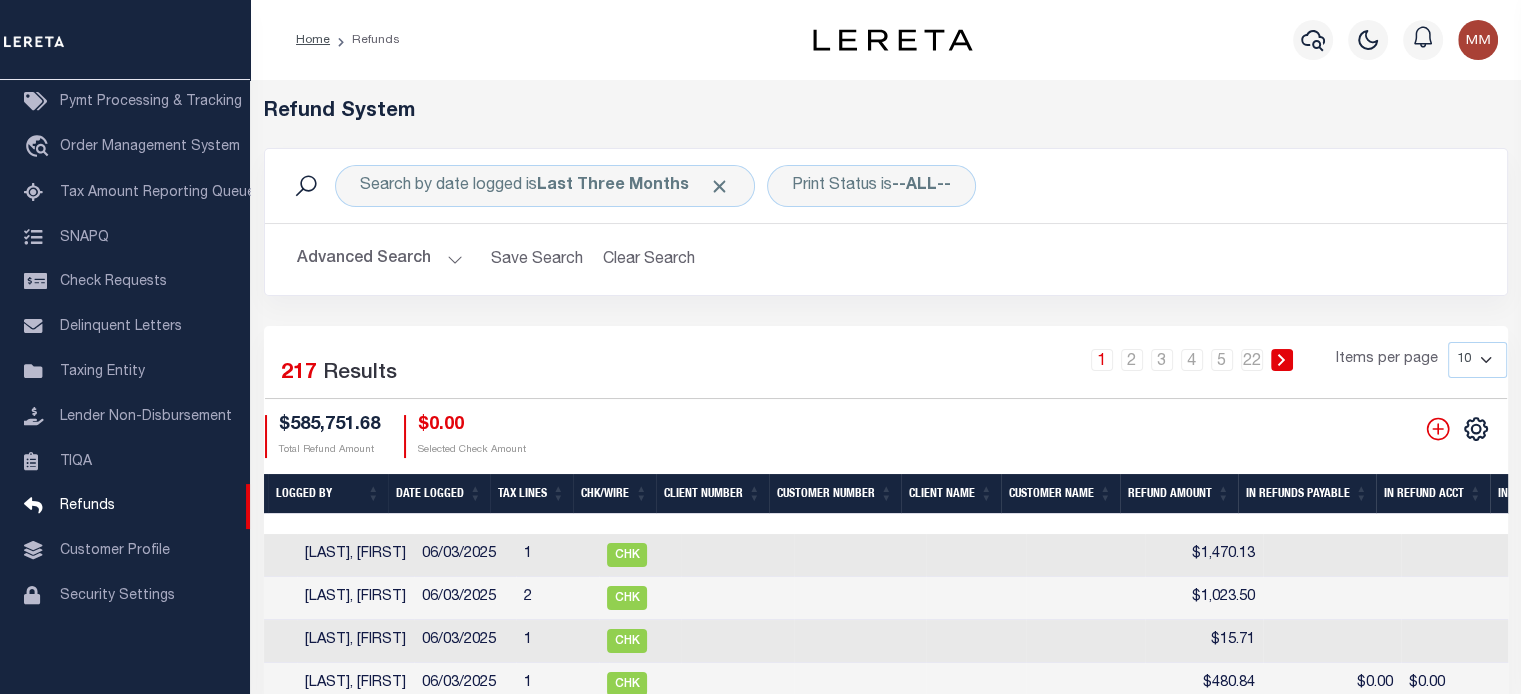 click on "Refund Amount" at bounding box center [1179, 494] 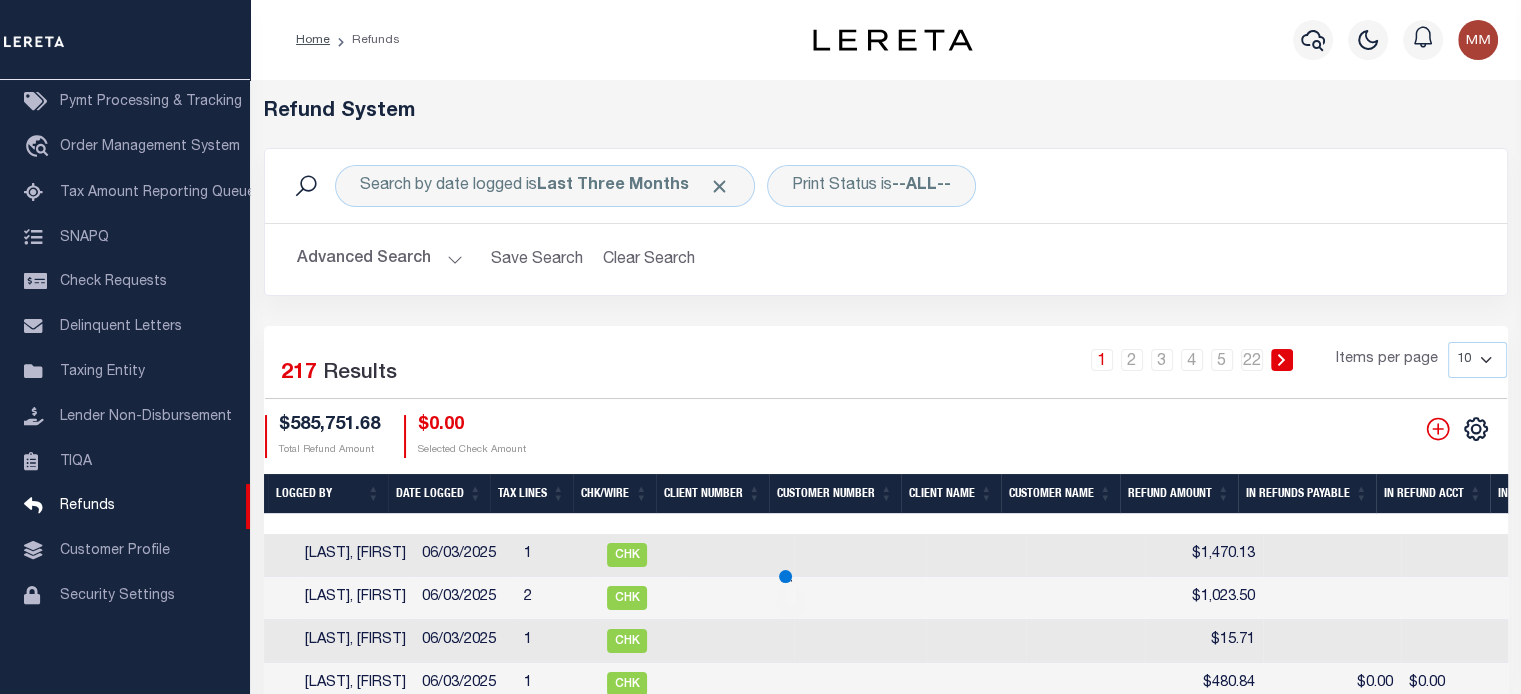 click on "10 25 50 100" at bounding box center [1477, 360] 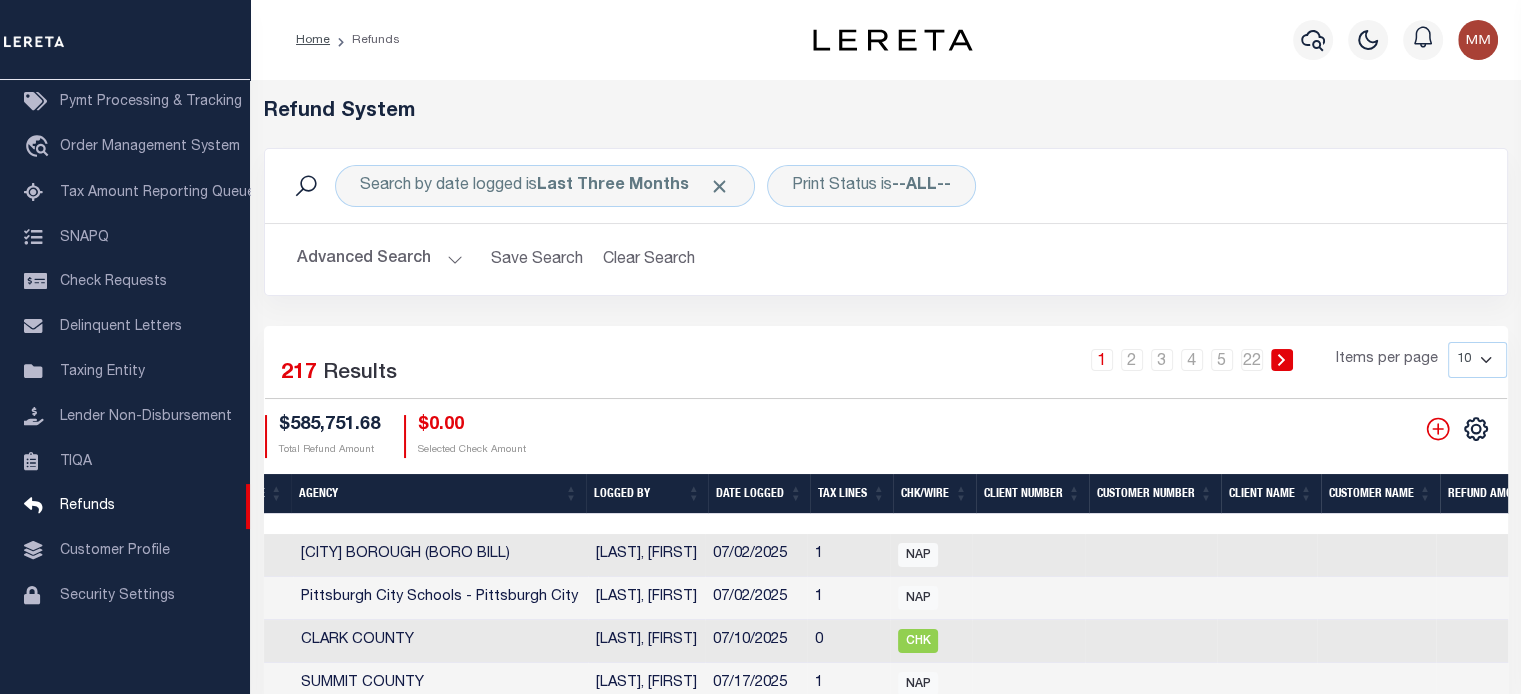select on "100" 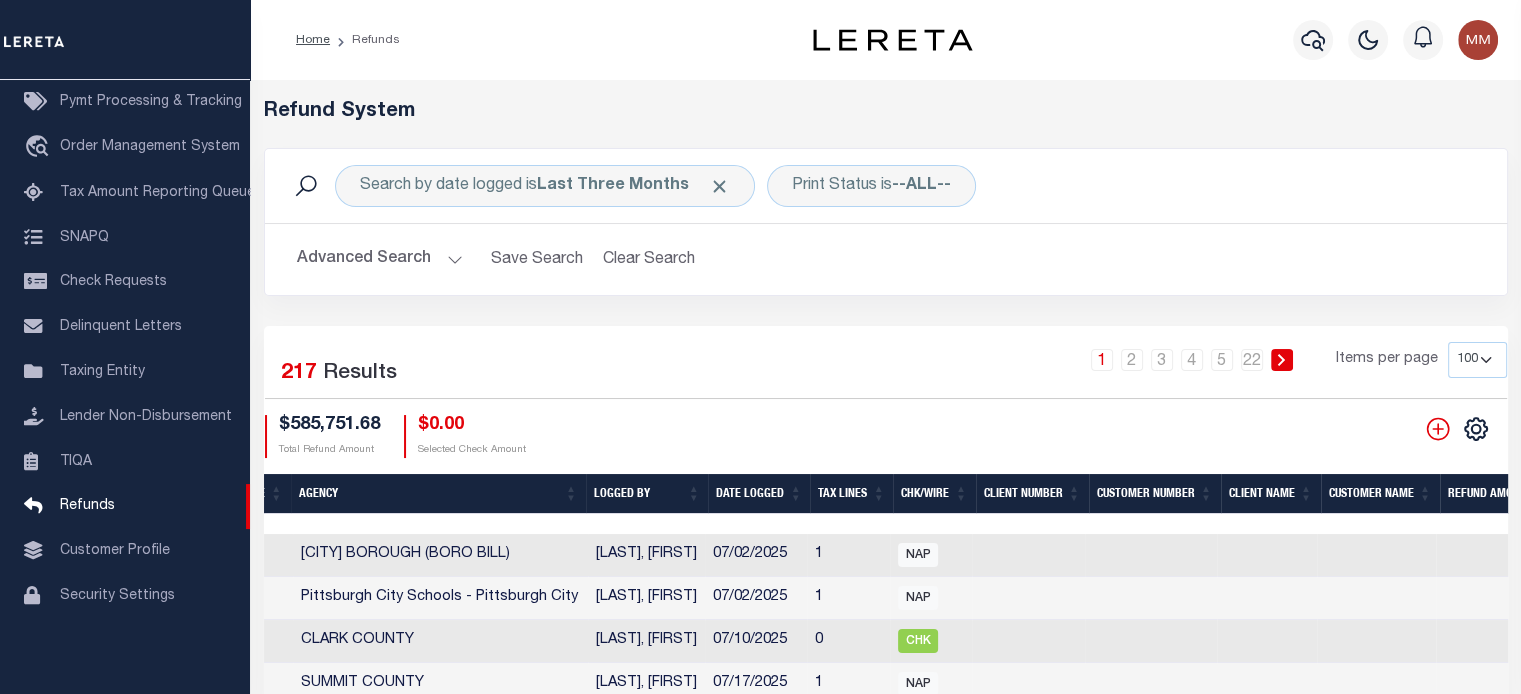 click on "10 25 50 100" at bounding box center (1477, 360) 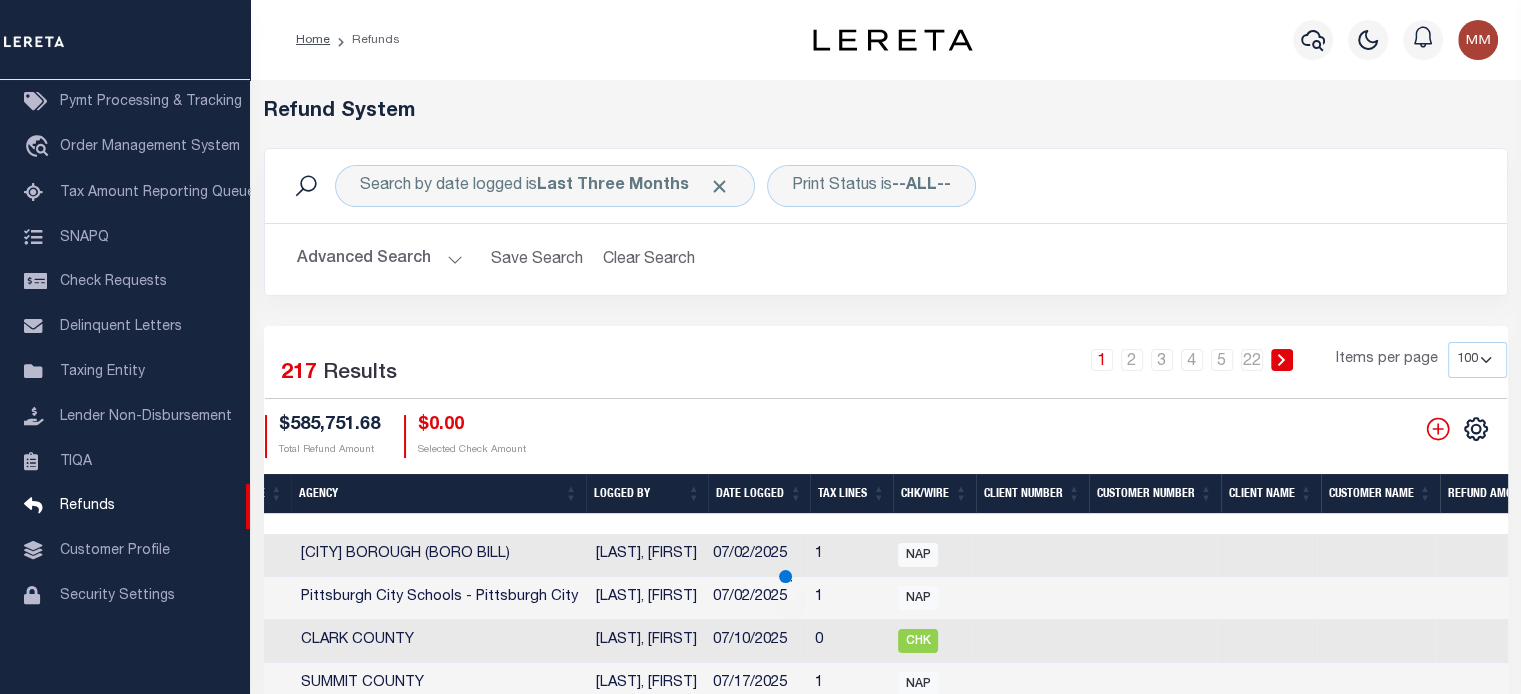 scroll, scrollTop: 0, scrollLeft: 829, axis: horizontal 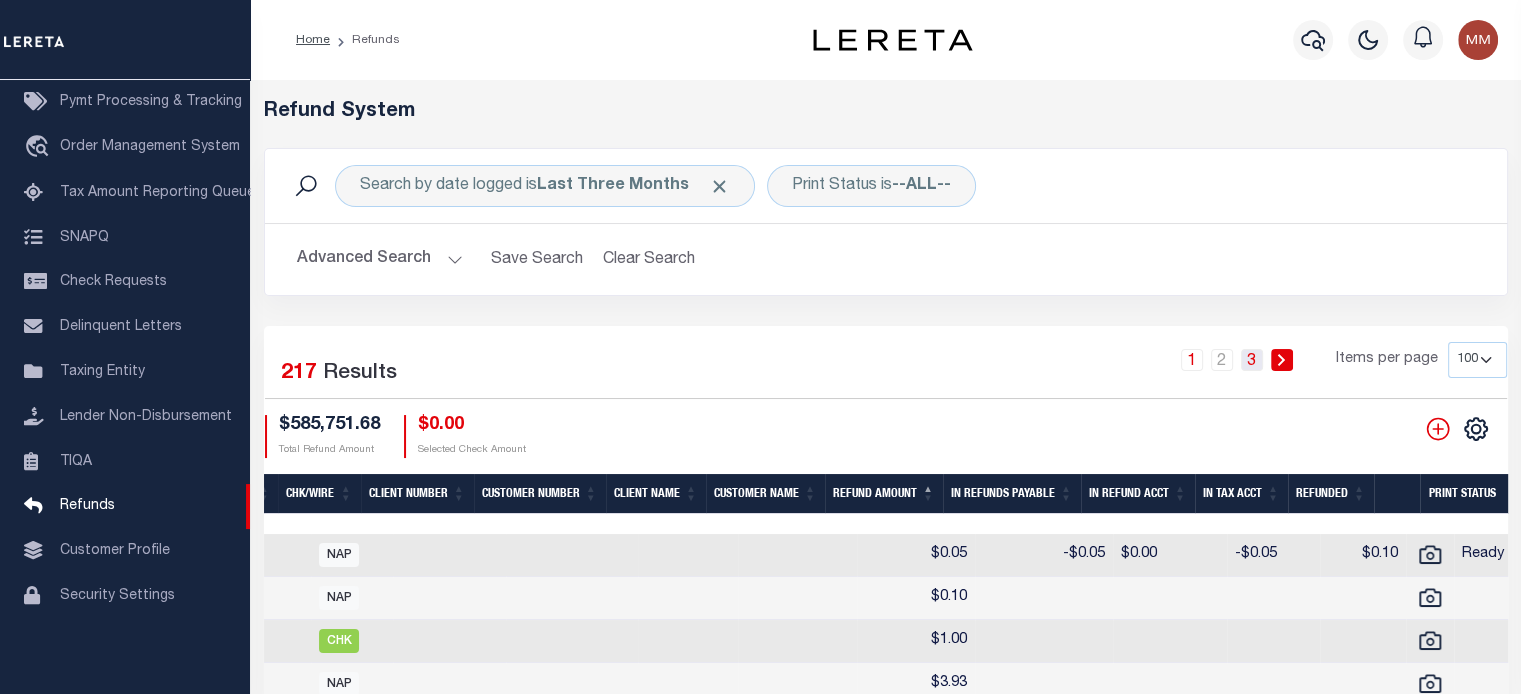 click on "3" at bounding box center [1252, 360] 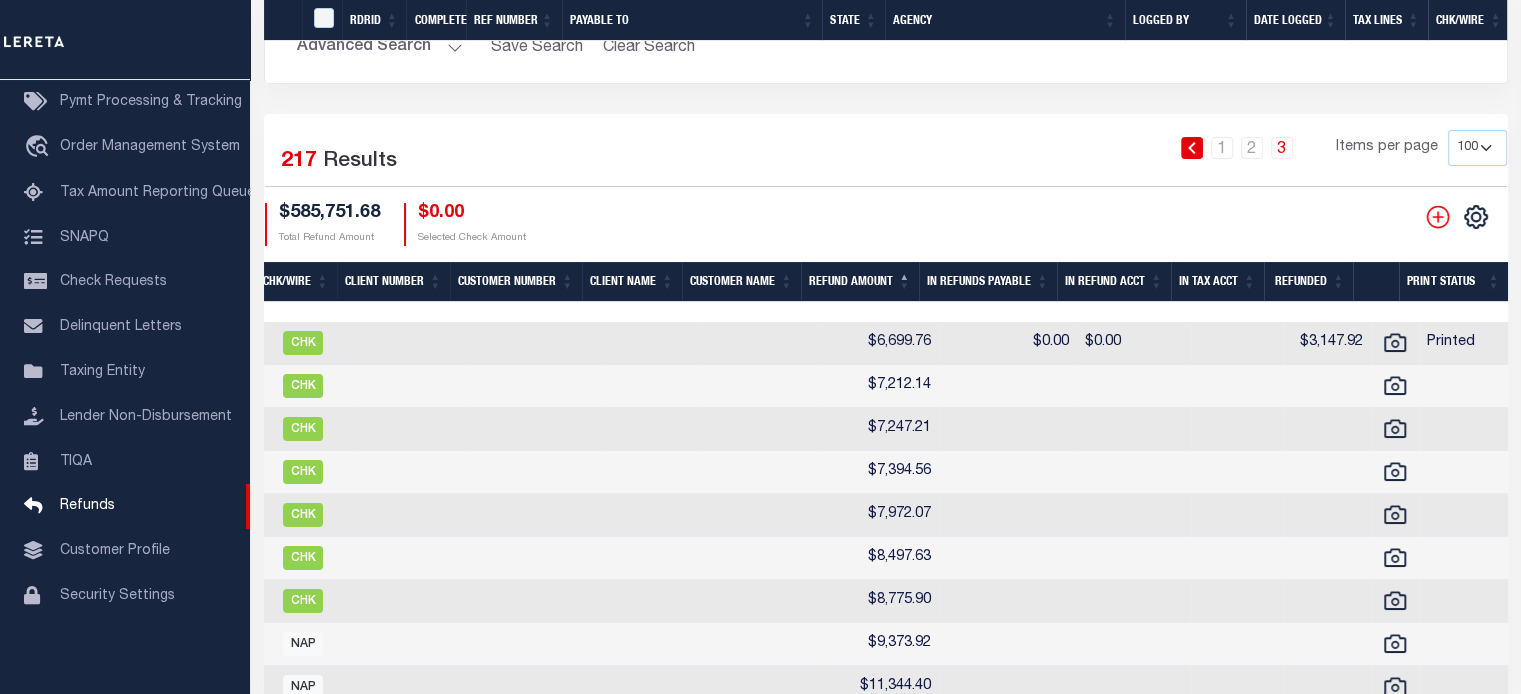 scroll, scrollTop: 838, scrollLeft: 0, axis: vertical 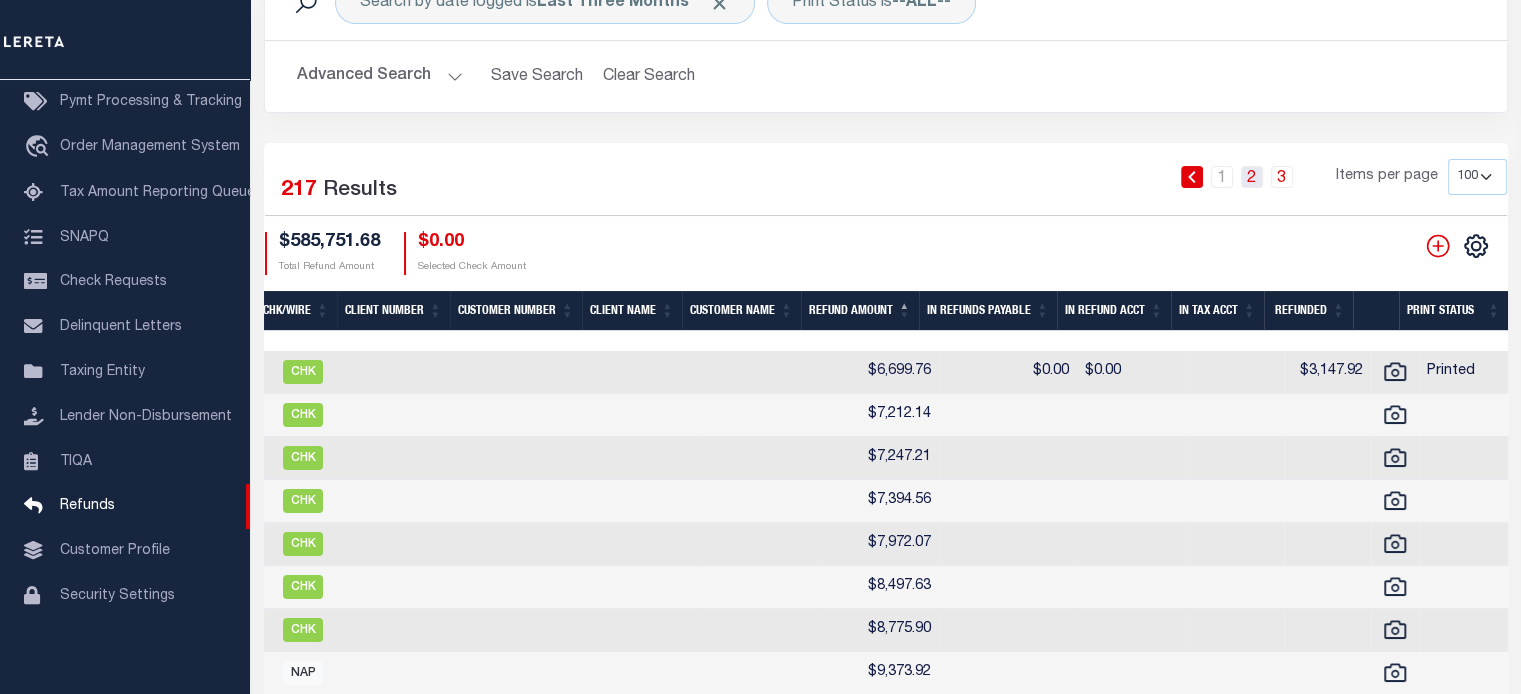 click on "2" at bounding box center (1252, 177) 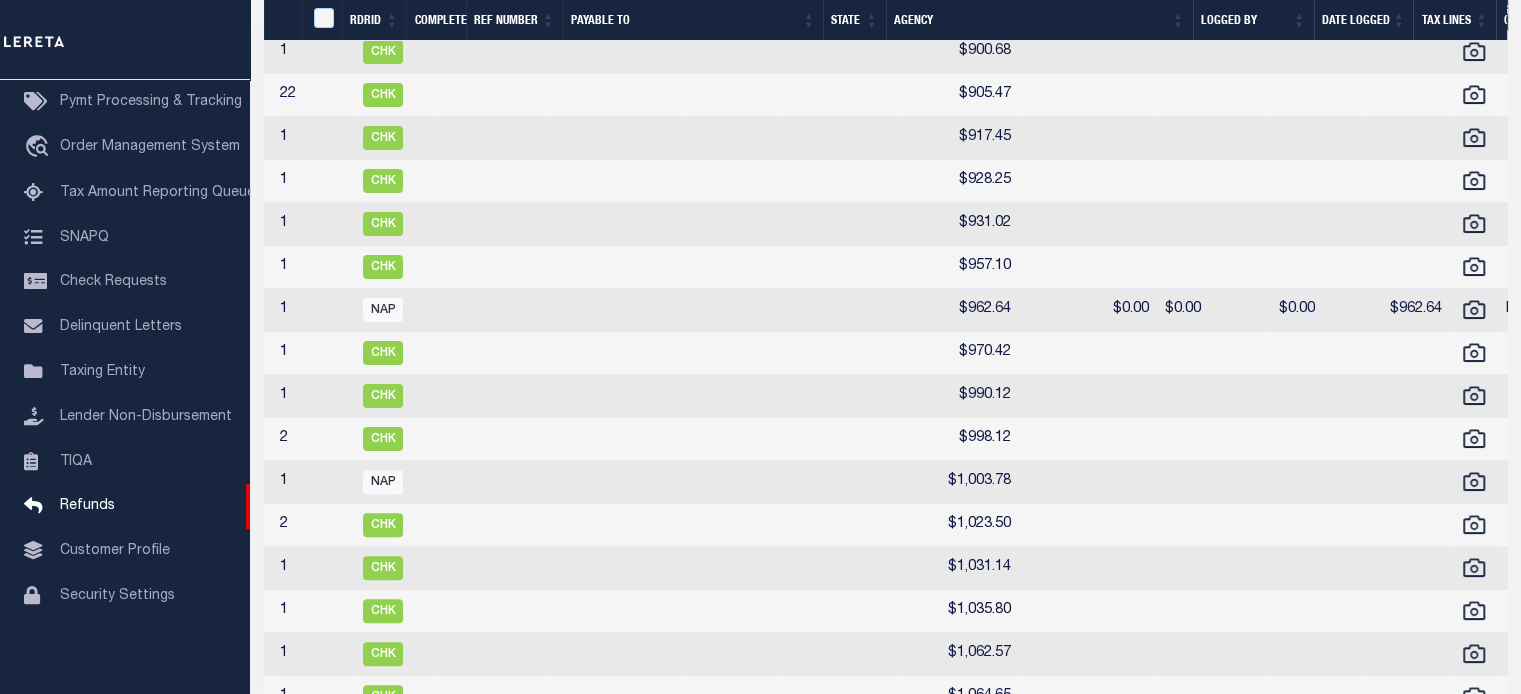 scroll, scrollTop: 924, scrollLeft: 0, axis: vertical 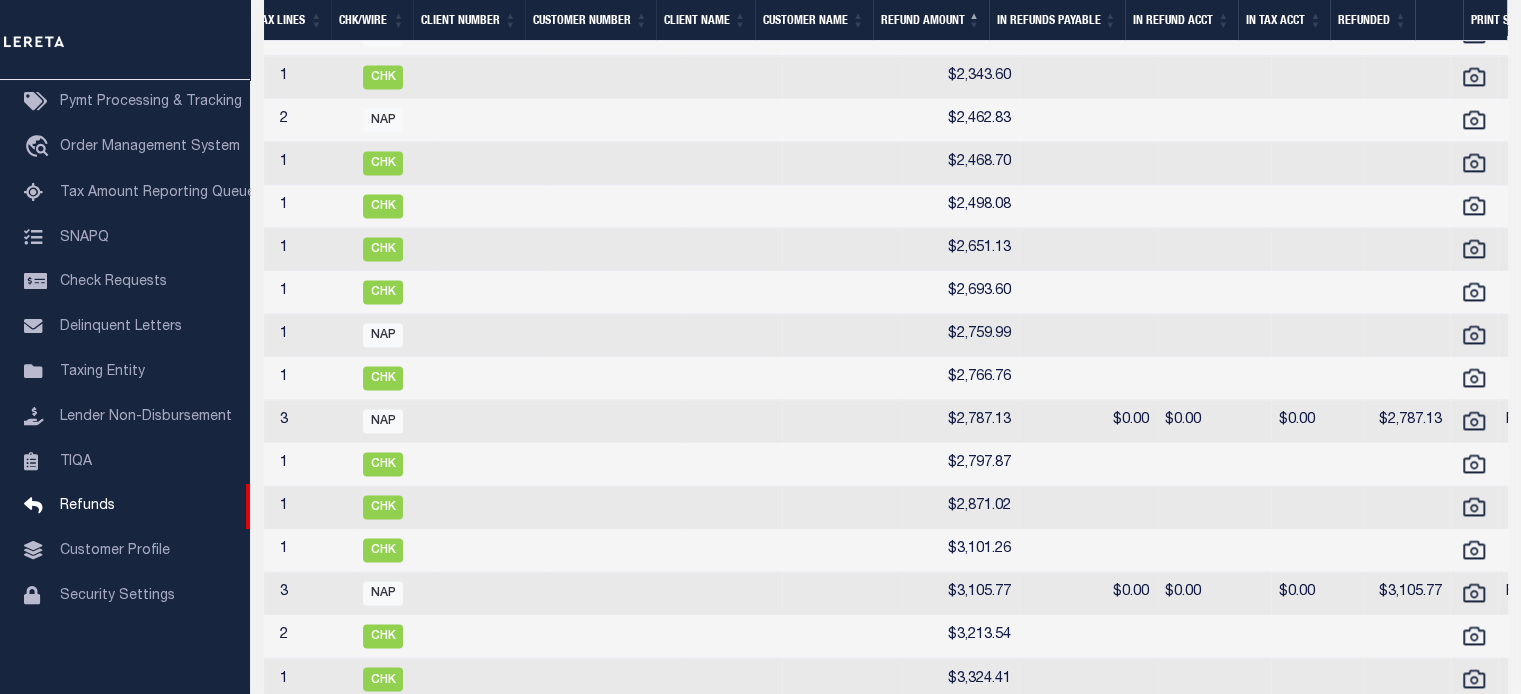 click on "$2,498.08" at bounding box center (960, 206) 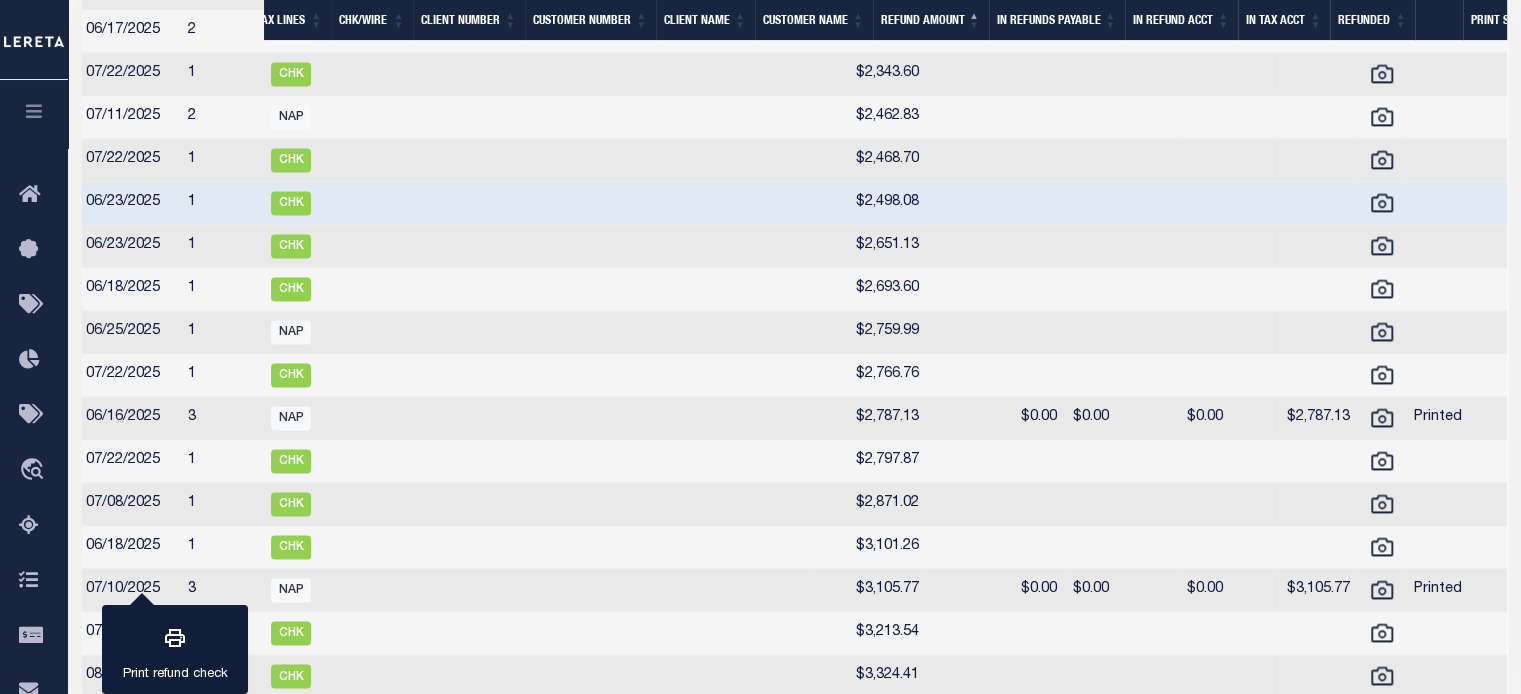 scroll, scrollTop: 0, scrollLeft: 1040, axis: horizontal 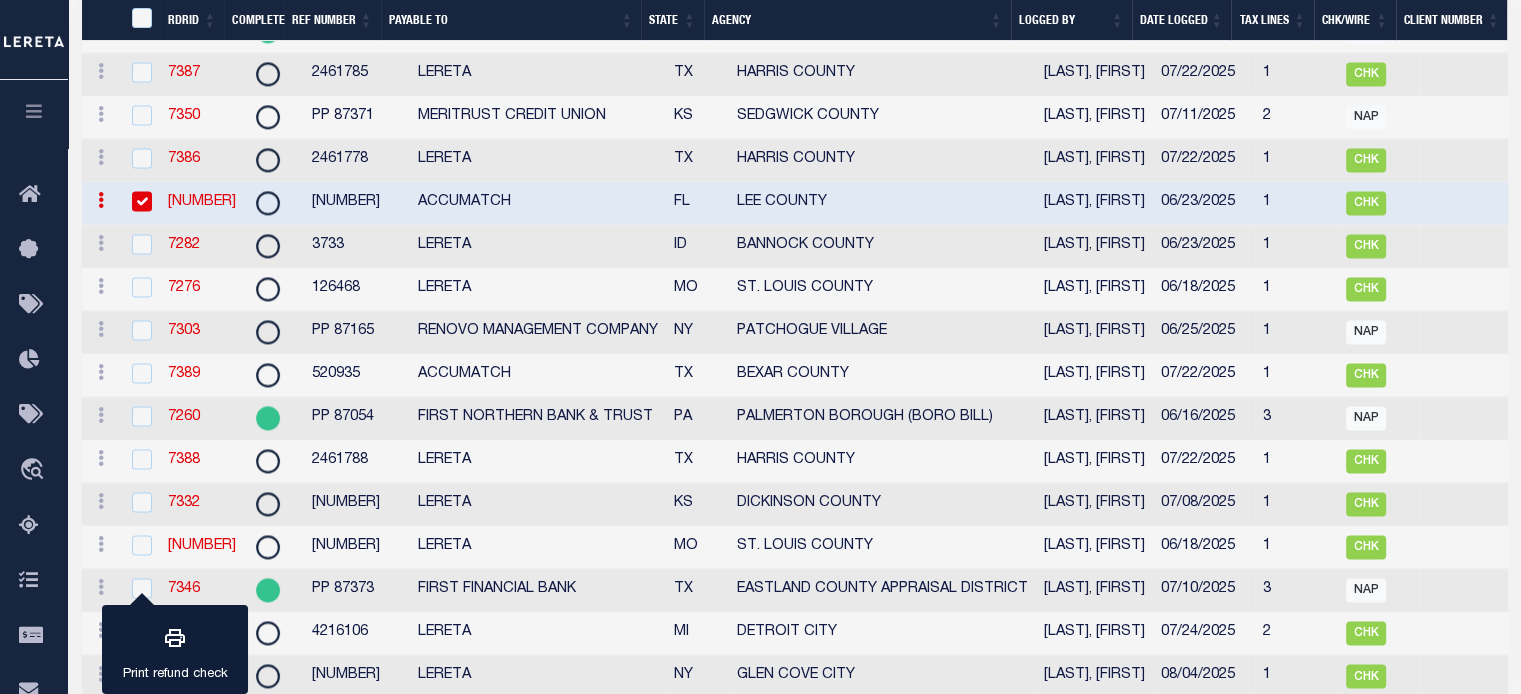 click on "7298" at bounding box center [202, 202] 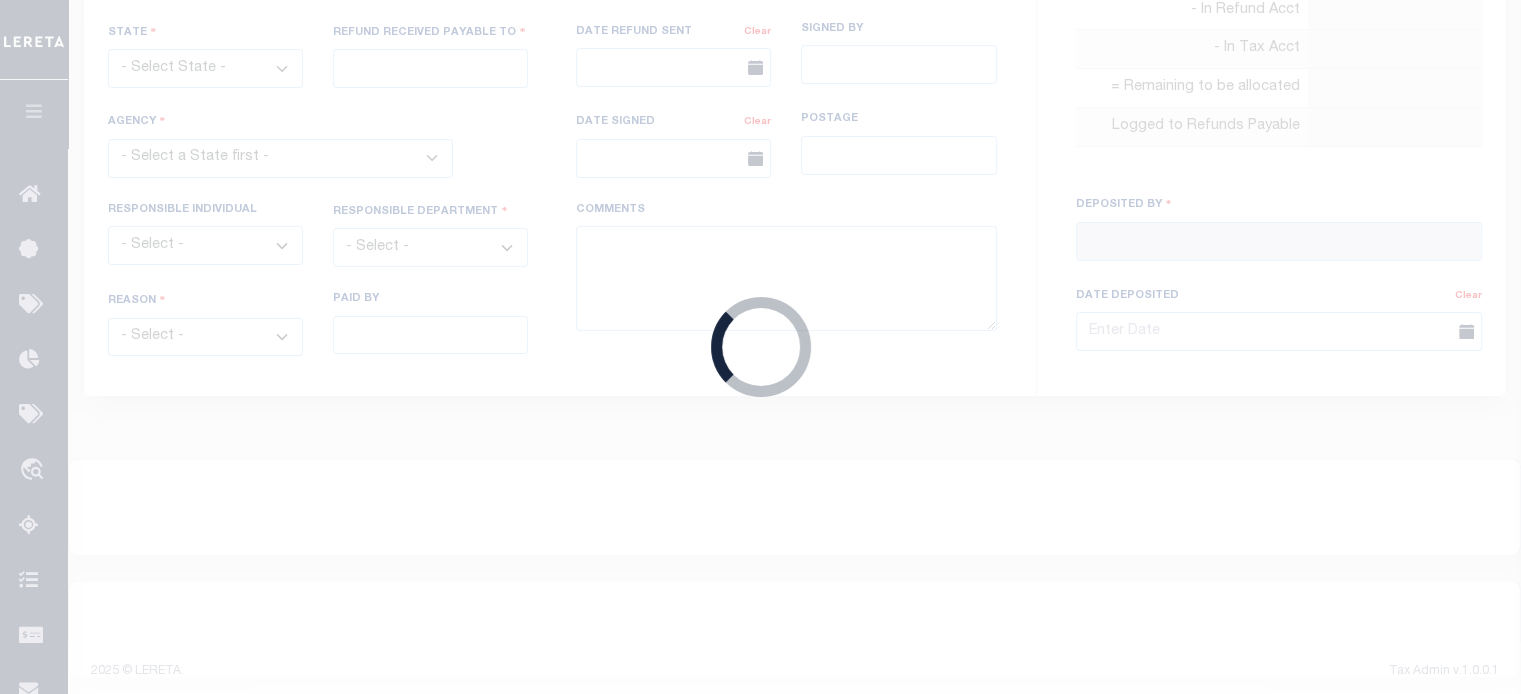 click on "Loading..." at bounding box center (760, 347) 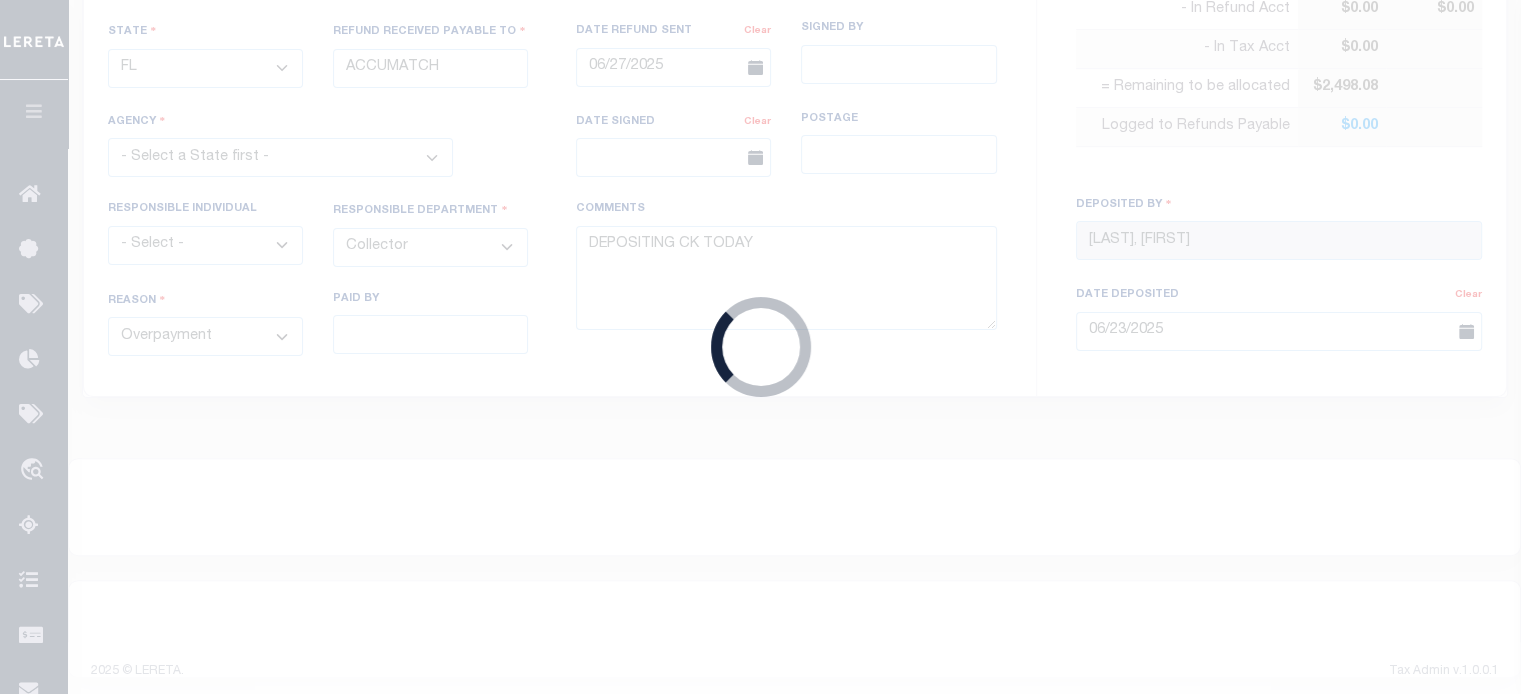select on "1207100000" 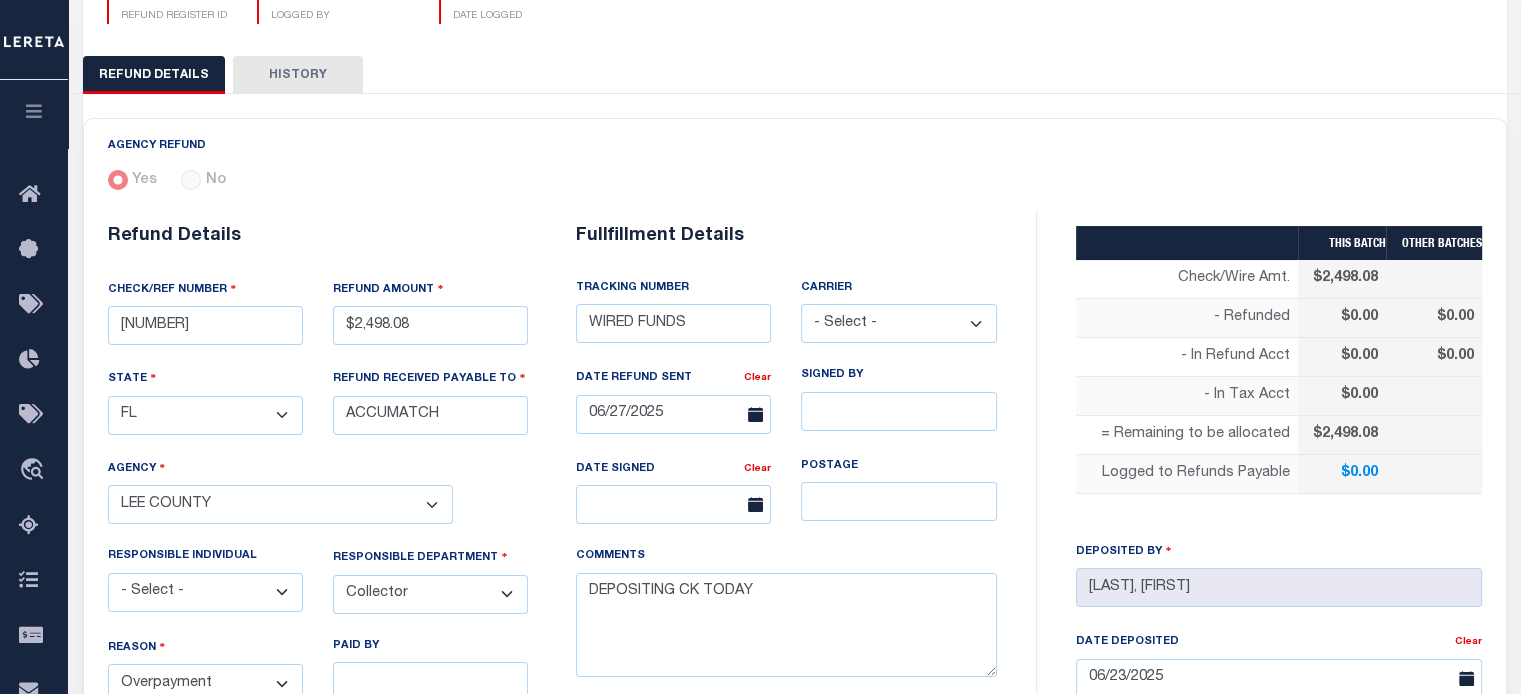 select on "100" 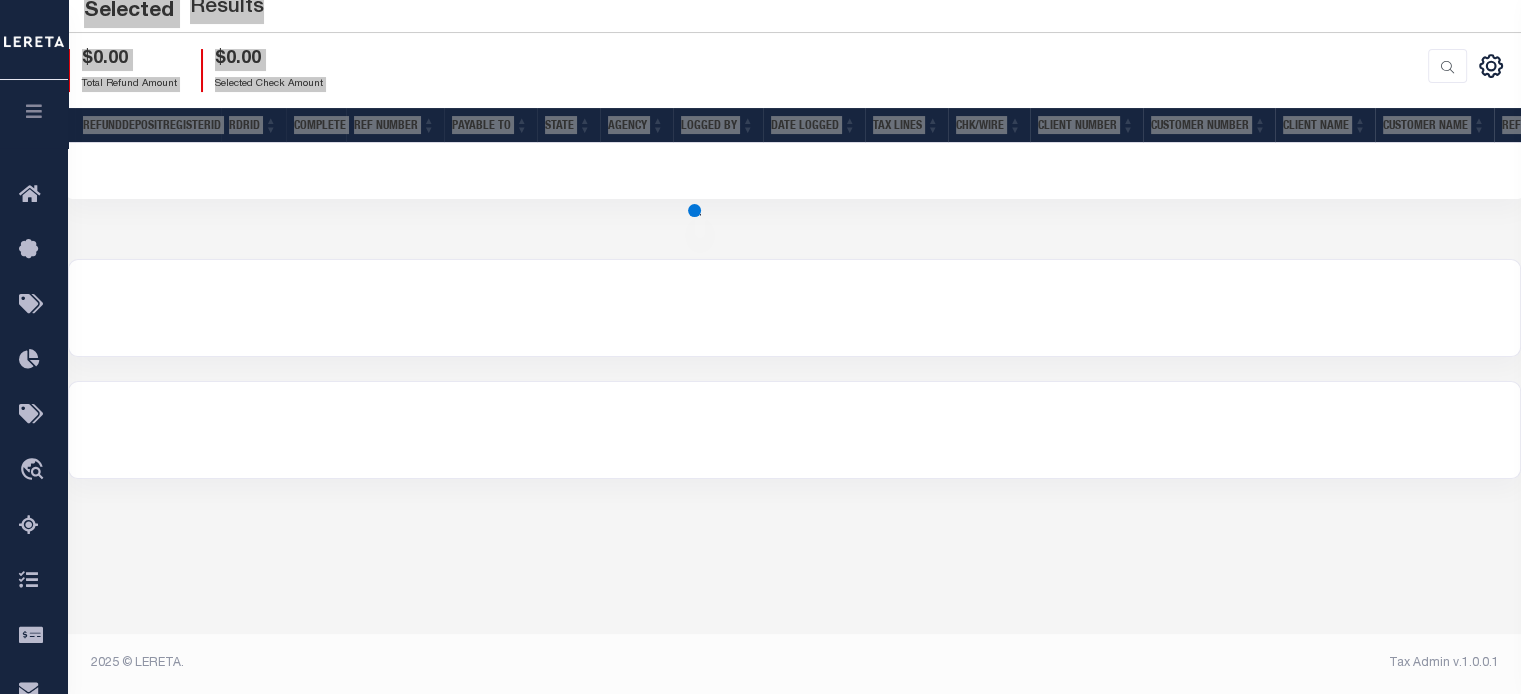 select on "100" 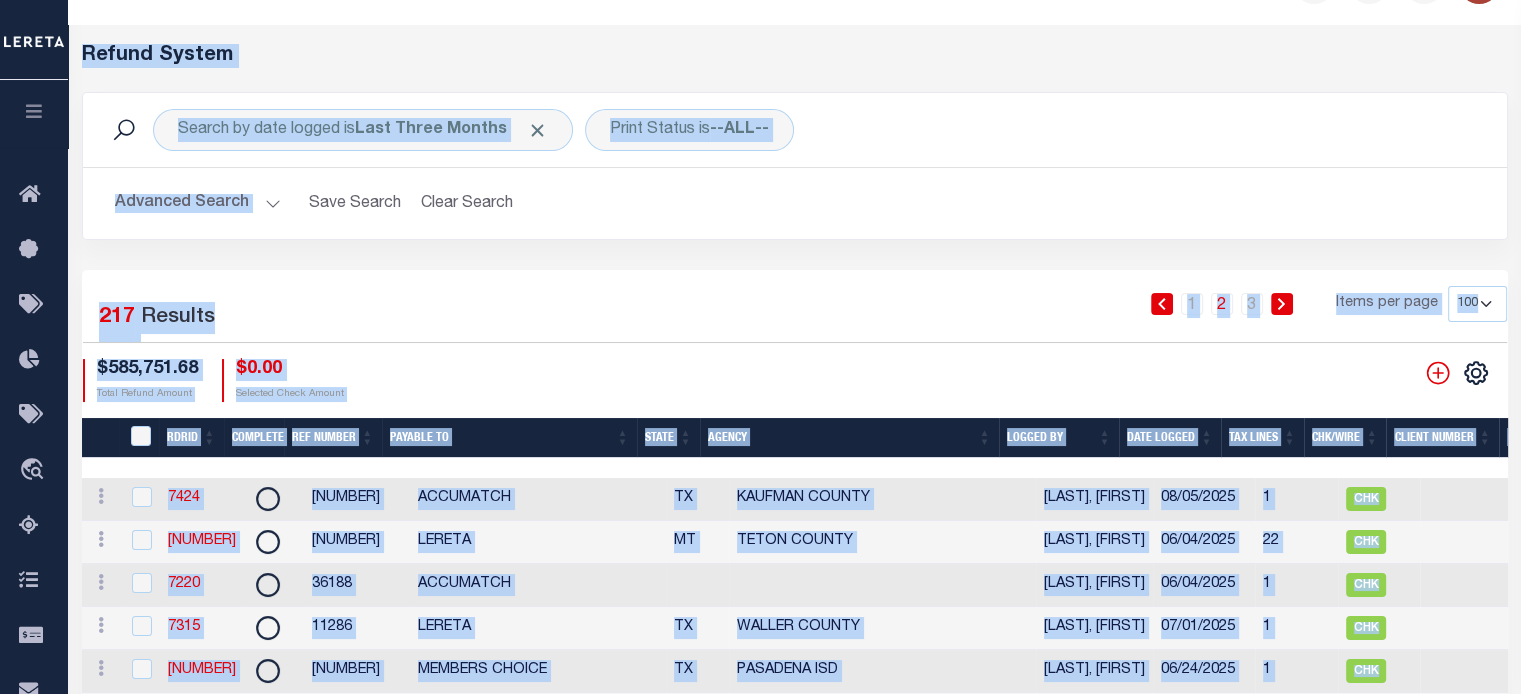 scroll, scrollTop: 0, scrollLeft: 0, axis: both 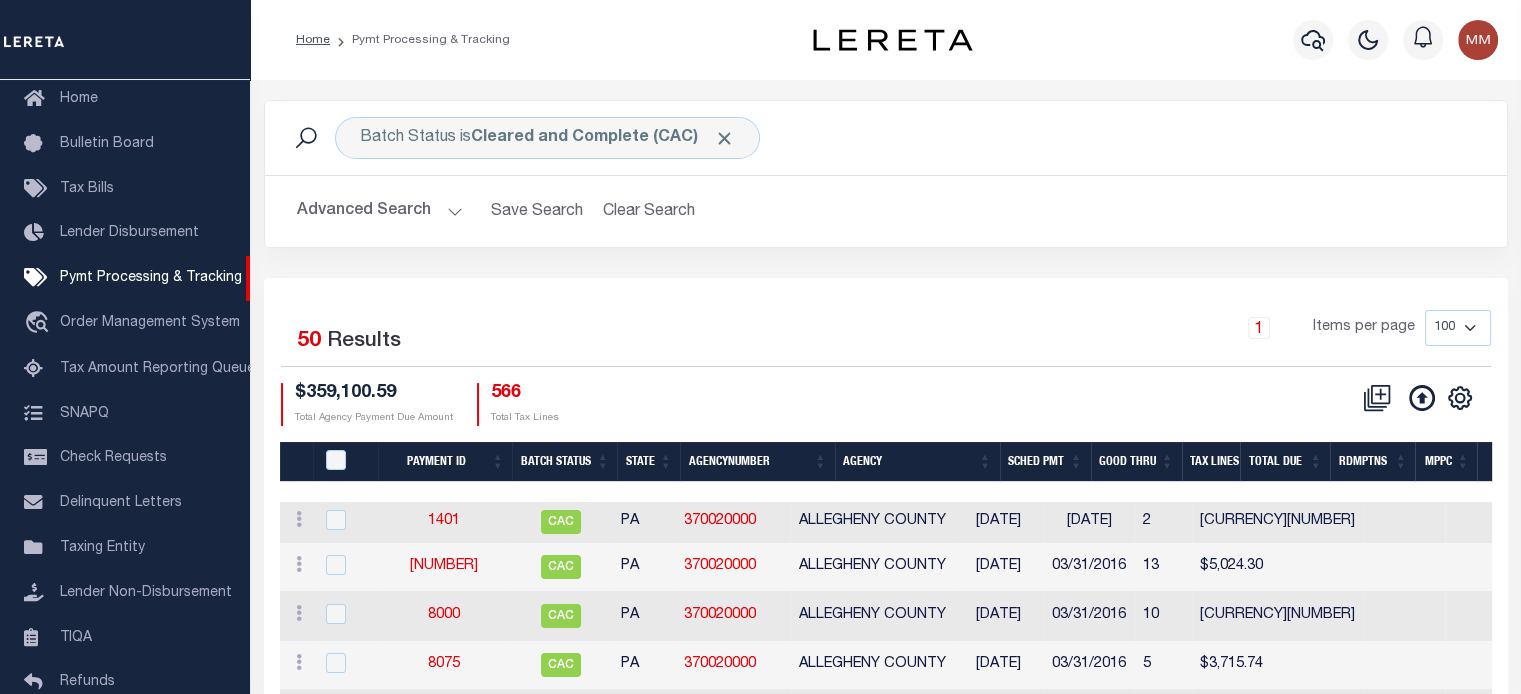 click on "Advanced Search" at bounding box center (380, 211) 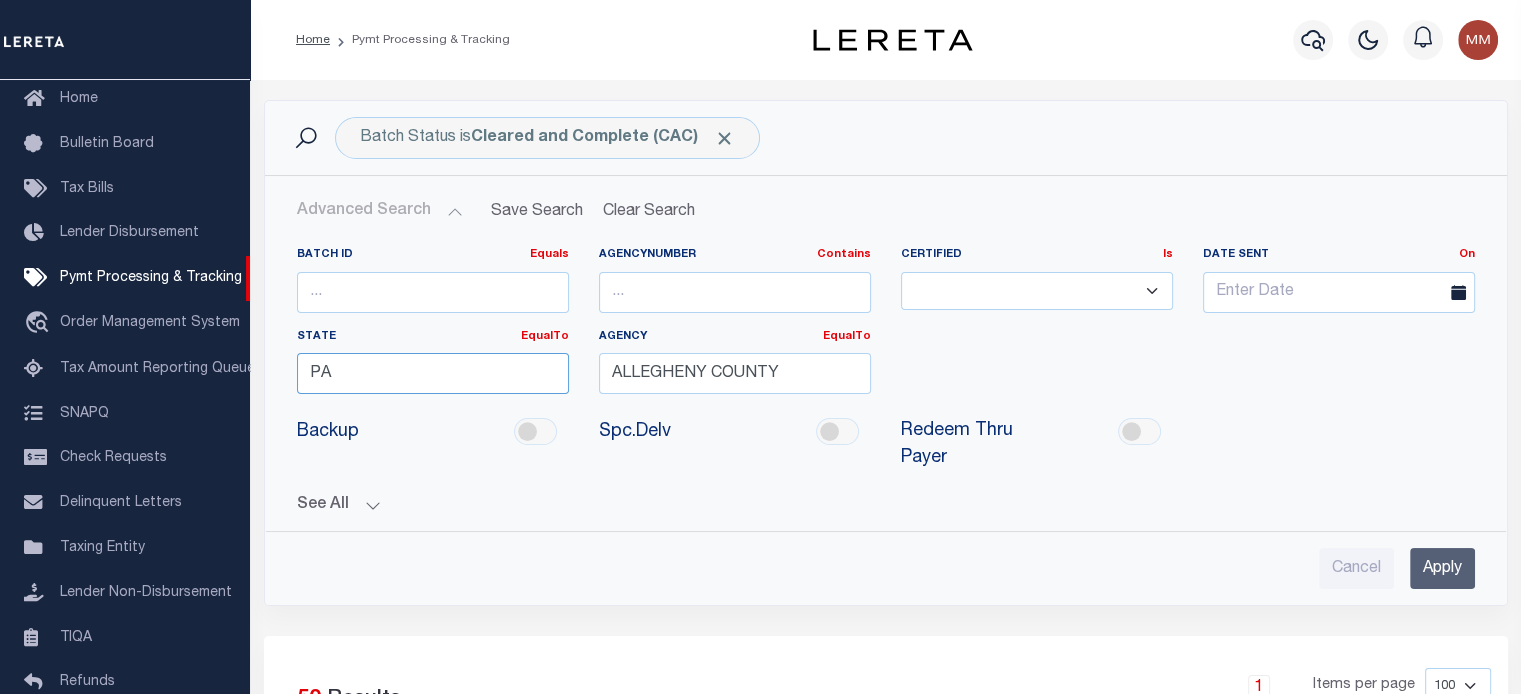 click on "Home Pymt Processing & Tracking
Profile" at bounding box center (760, 1689) 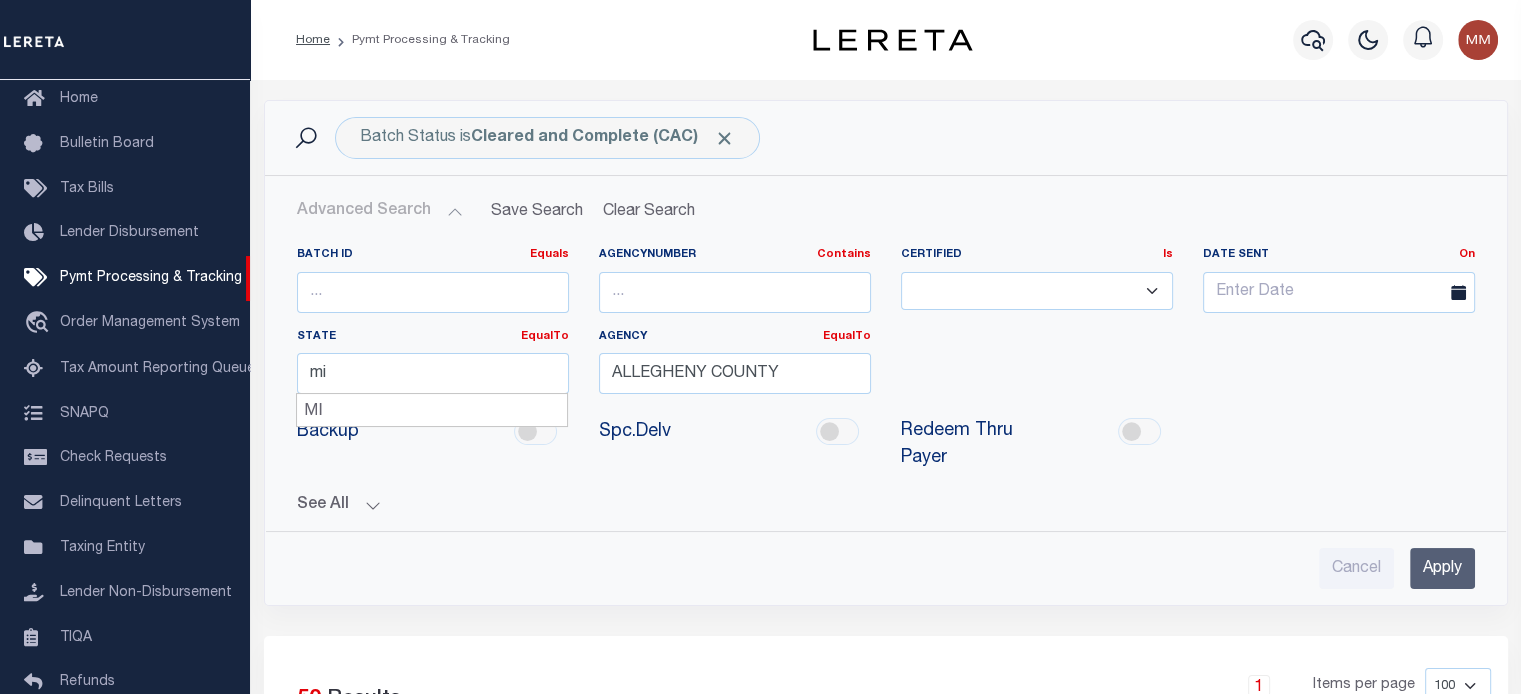 type on "MI" 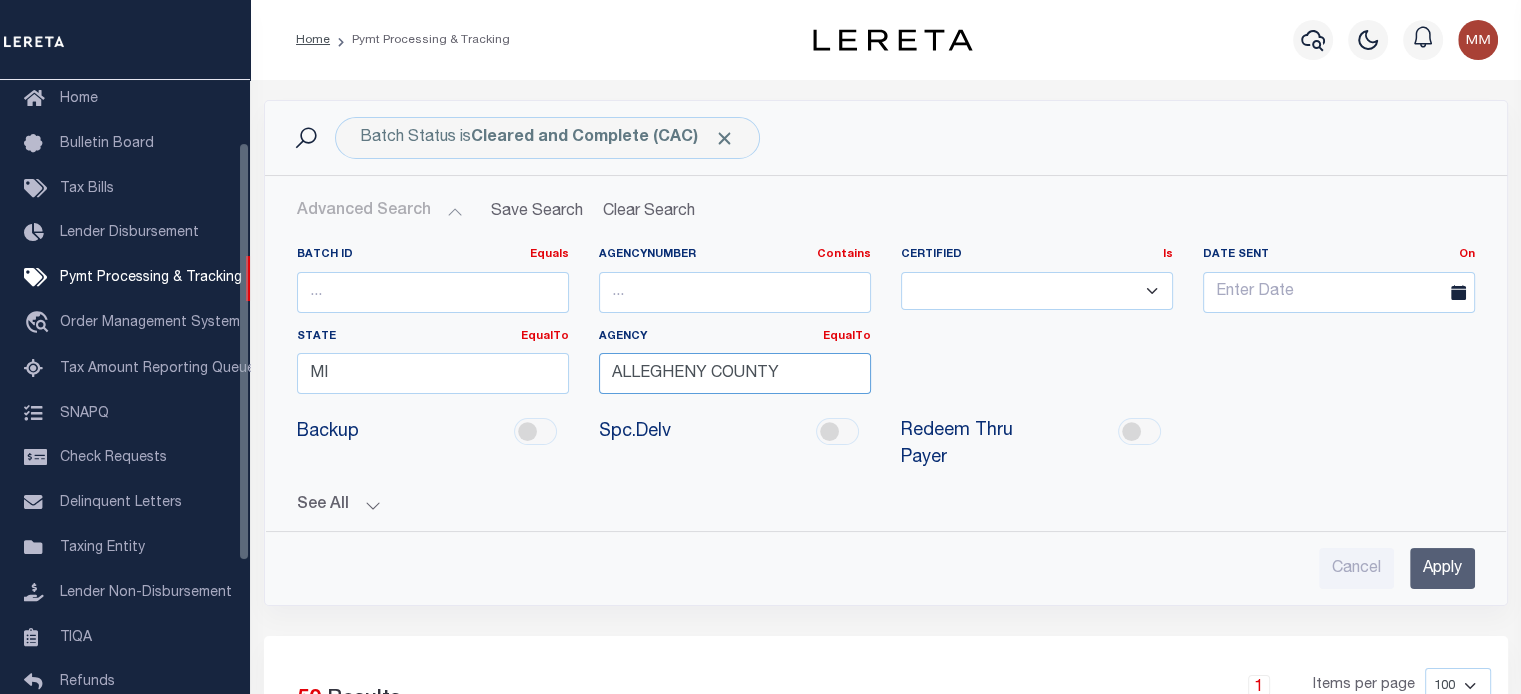 click on "ALLEGHENY COUNTY" at bounding box center [735, 373] 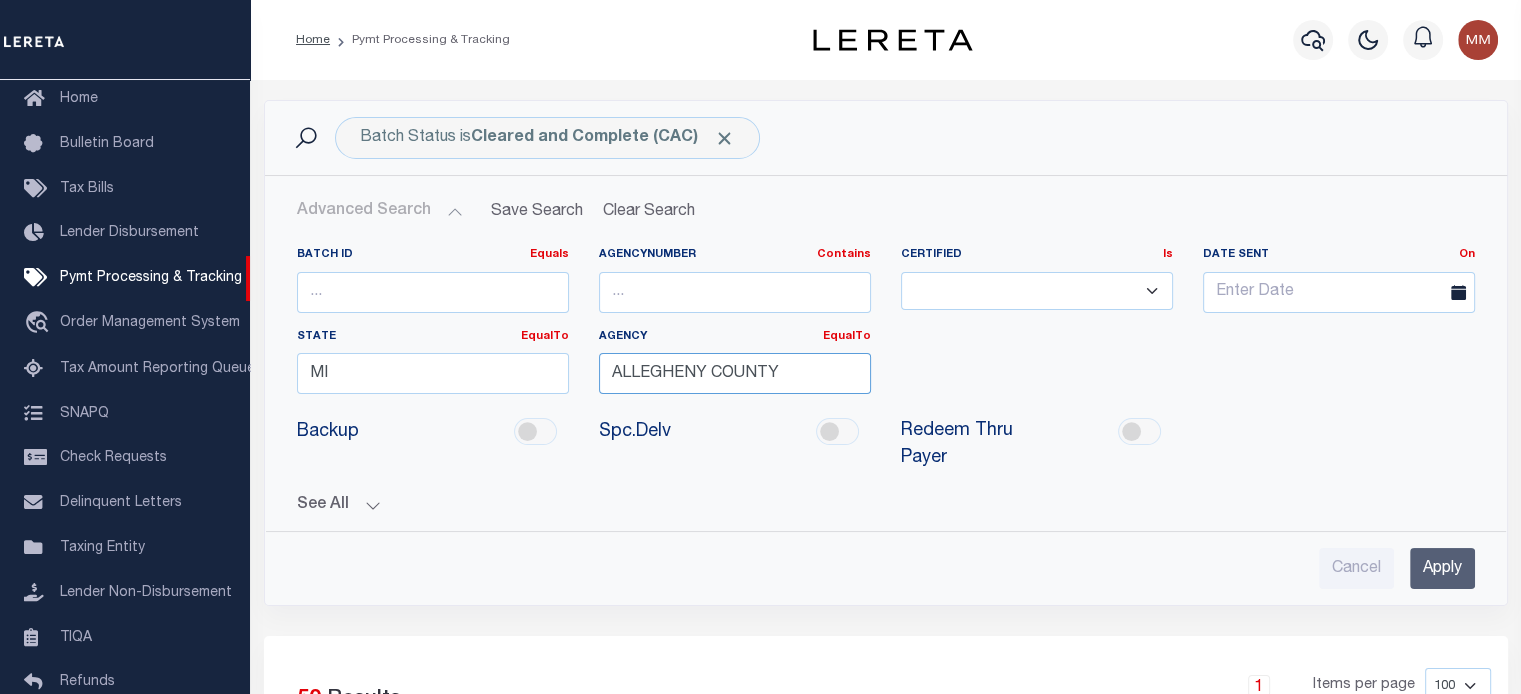 drag, startPoint x: 792, startPoint y: 376, endPoint x: 328, endPoint y: 399, distance: 464.5697 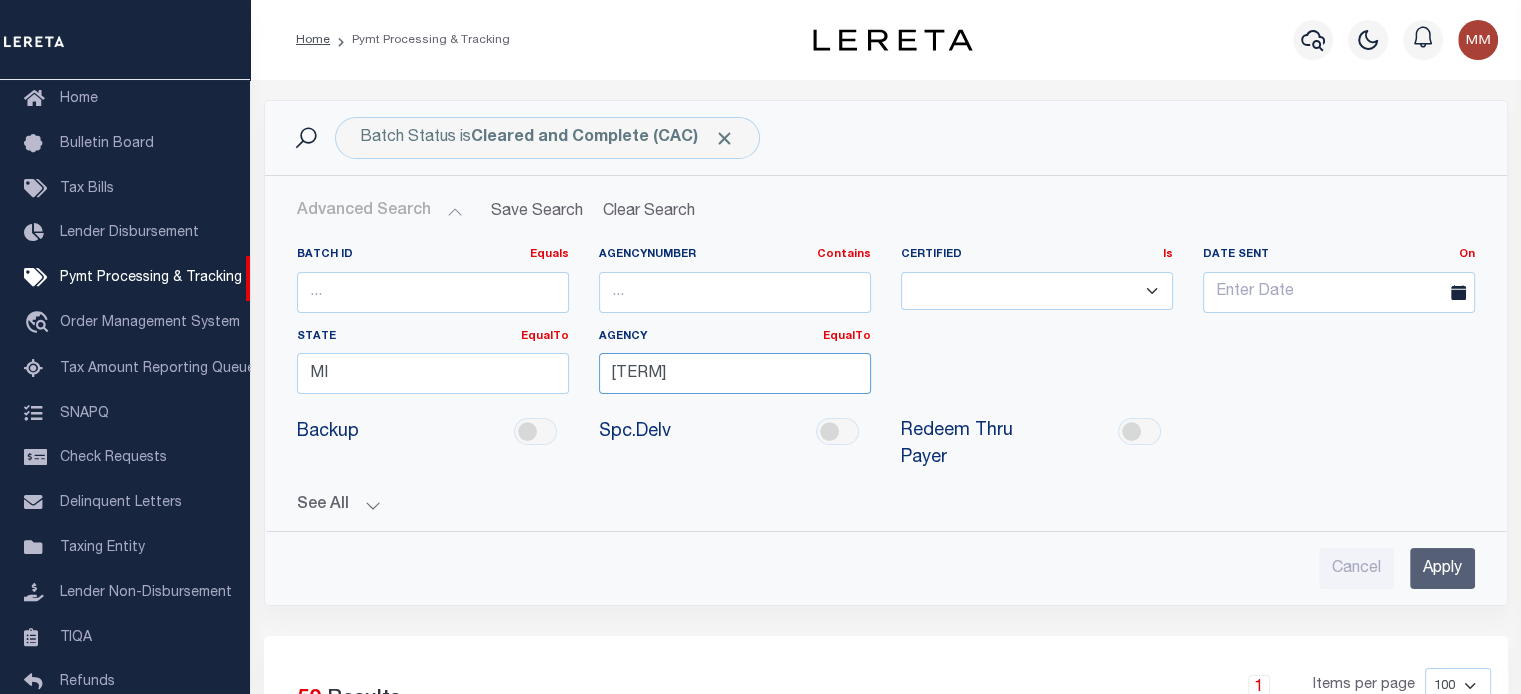 type on "[TERM]" 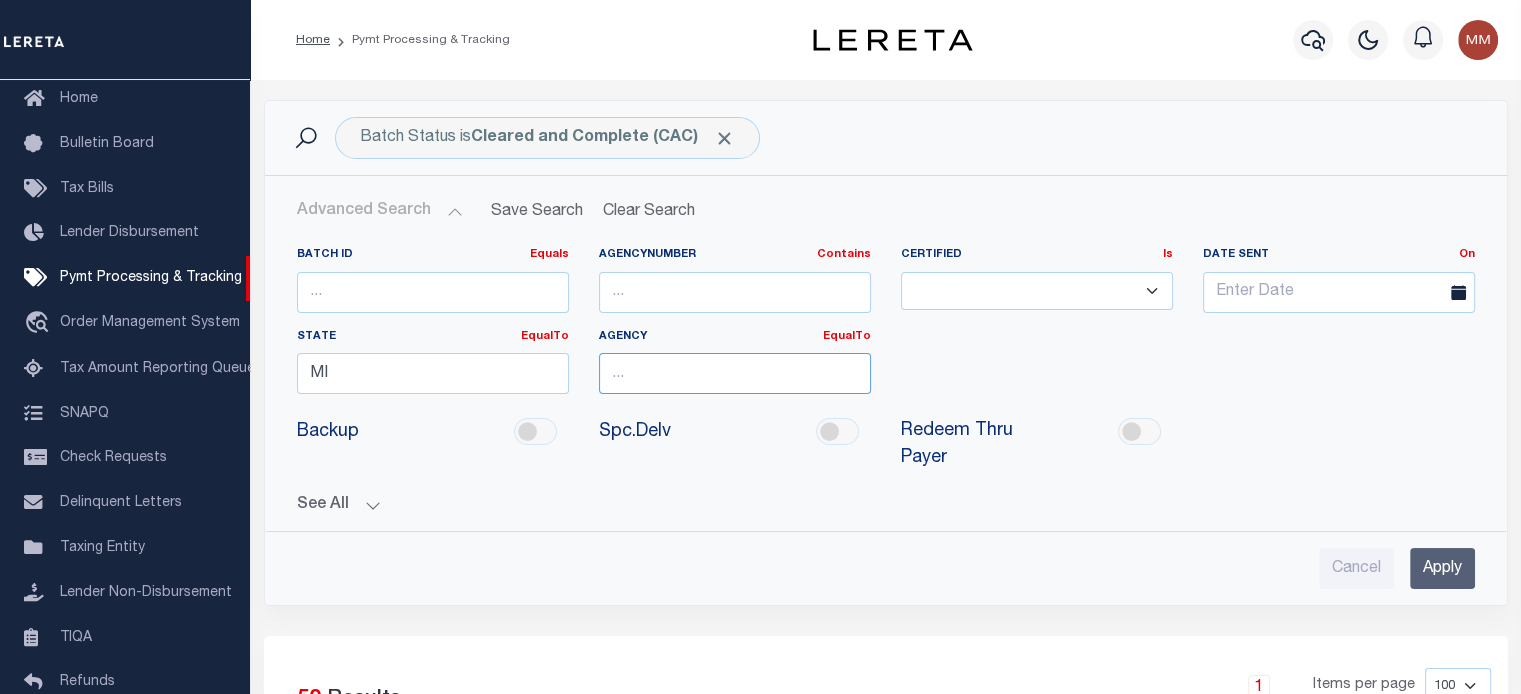click at bounding box center (735, 373) 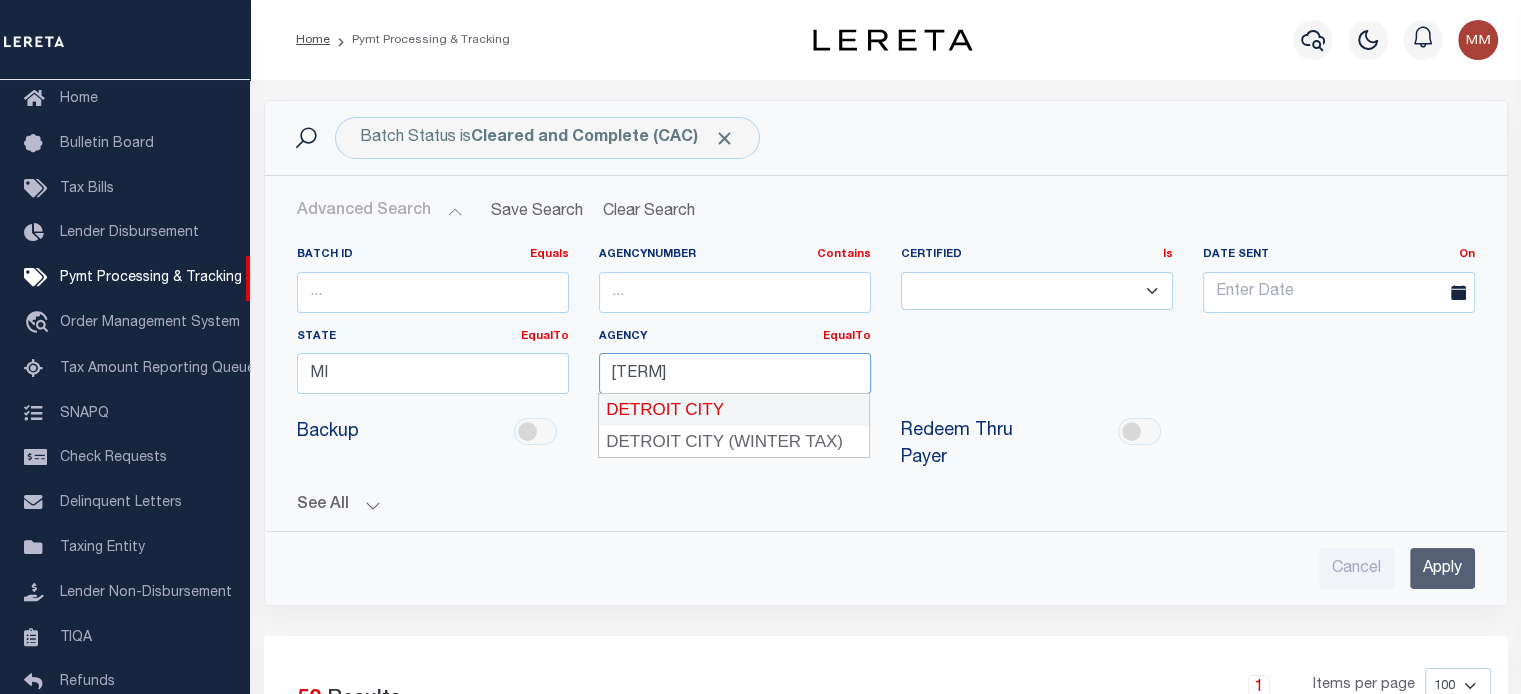 click on "DETROIT CITY" at bounding box center (734, 410) 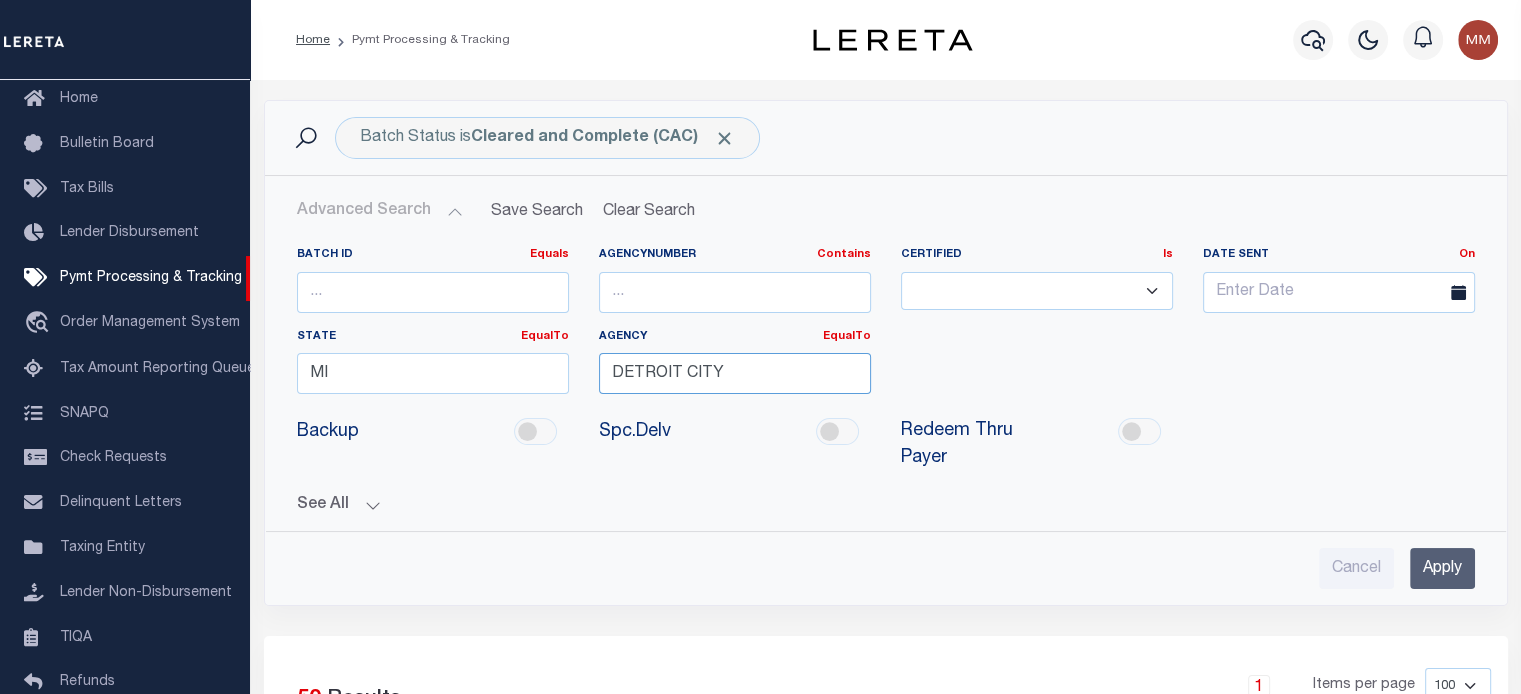 type on "DETROIT CITY" 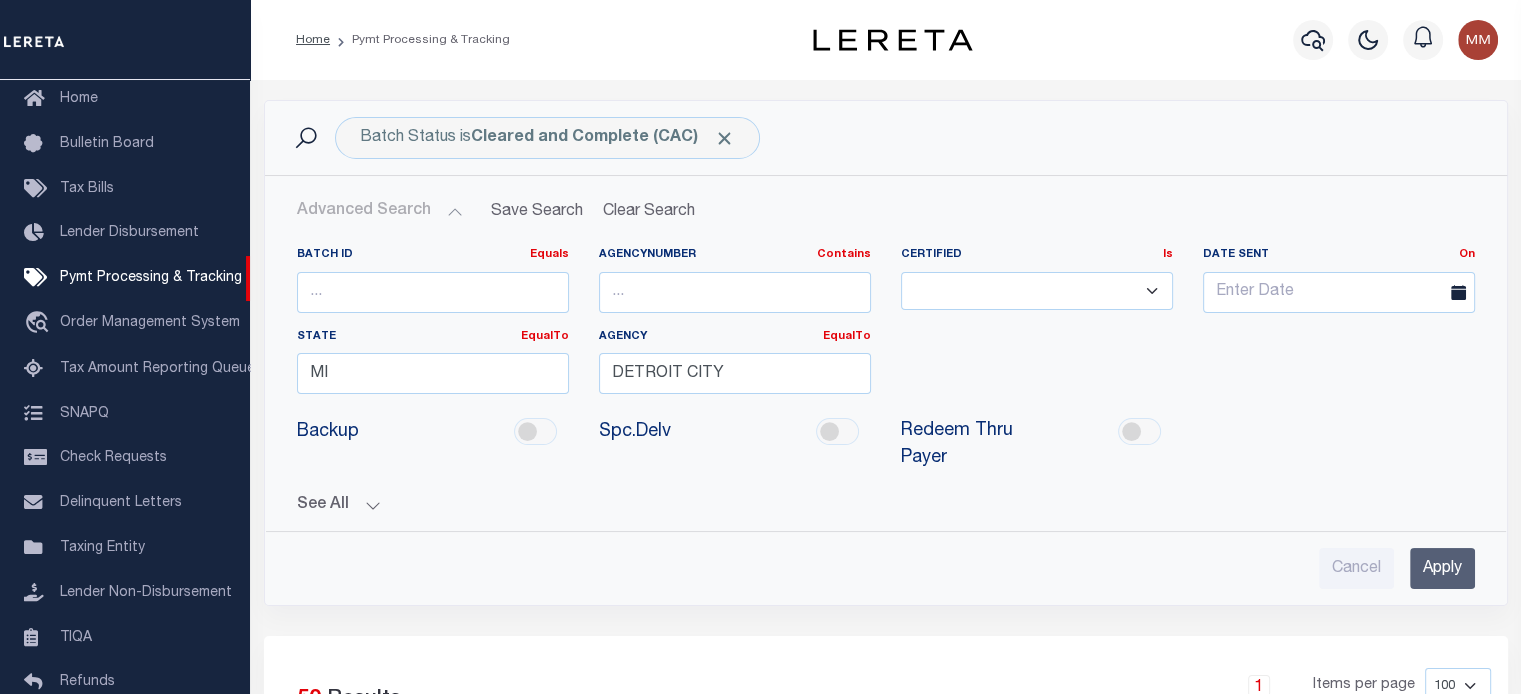 click on "Apply" at bounding box center (1442, 568) 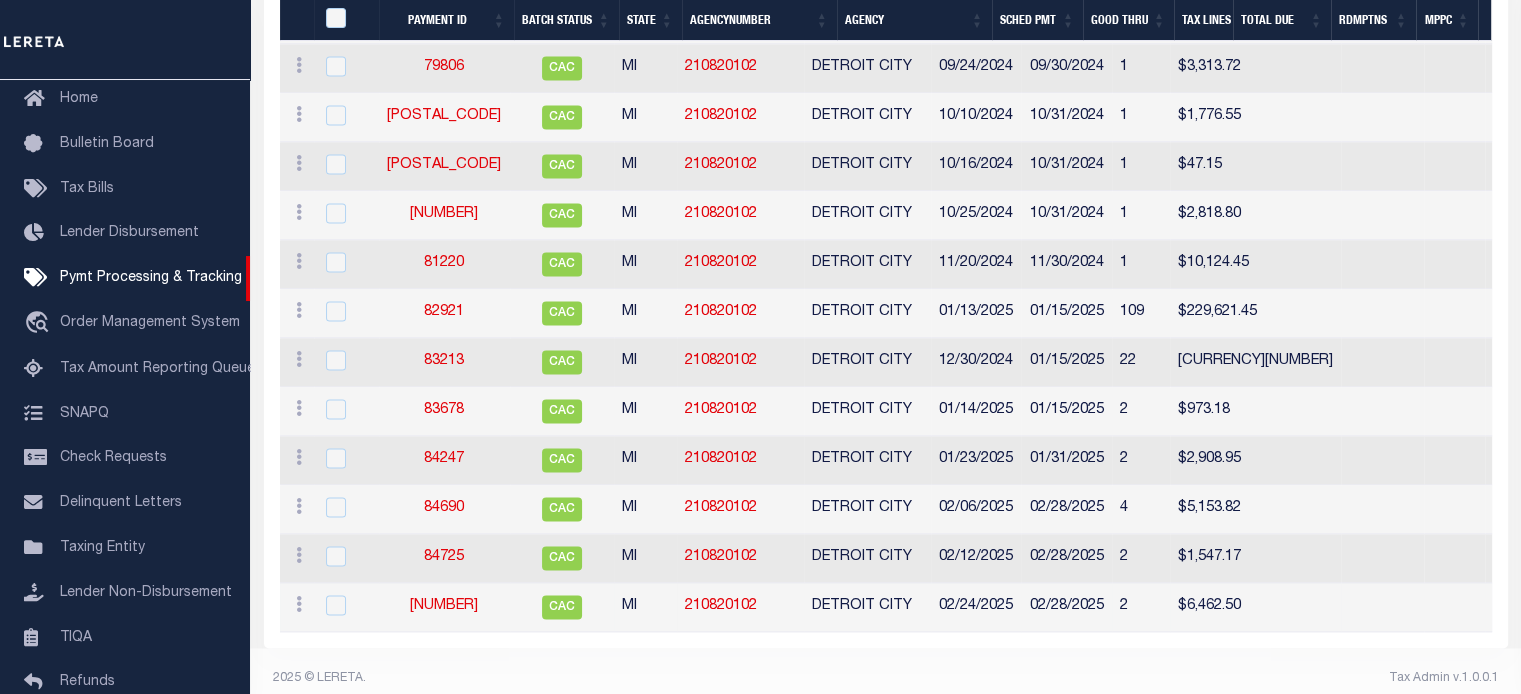 scroll, scrollTop: 3185, scrollLeft: 0, axis: vertical 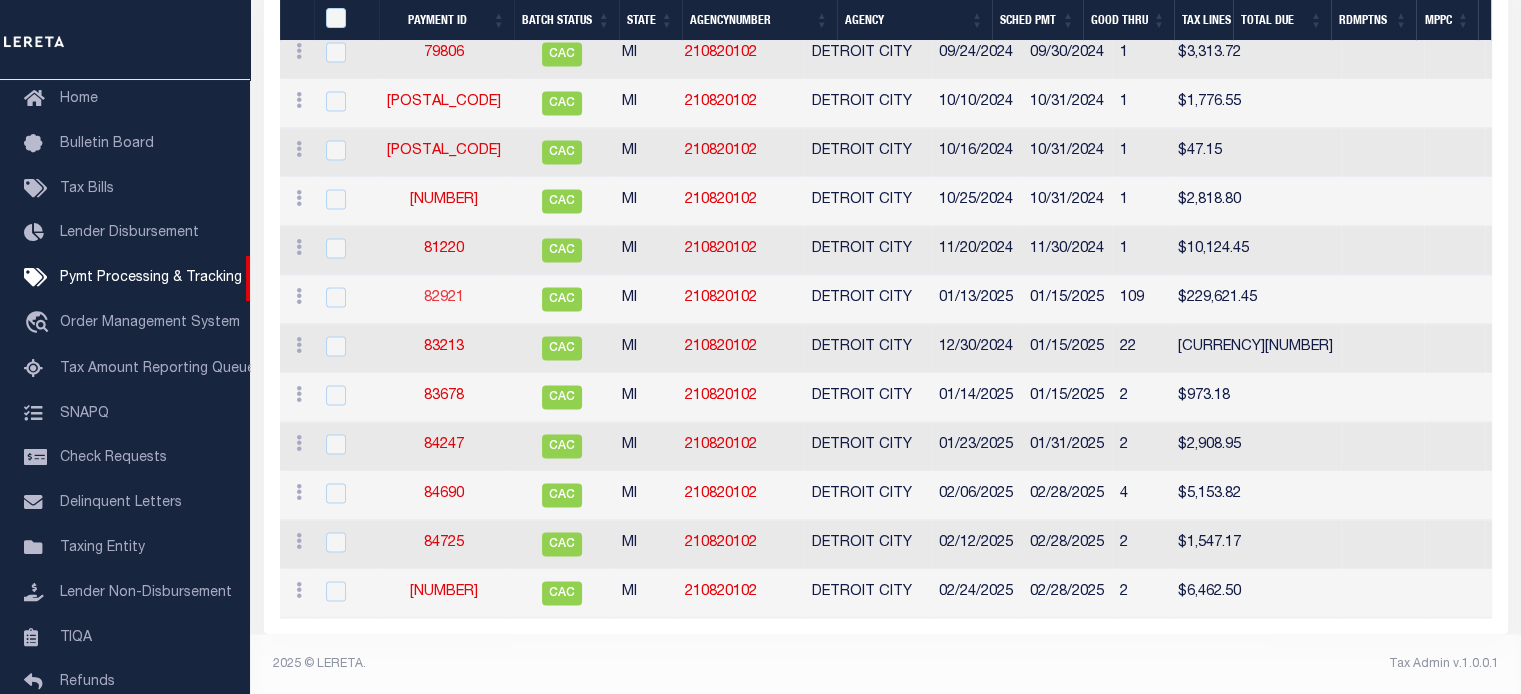 click on "82921" at bounding box center (444, 298) 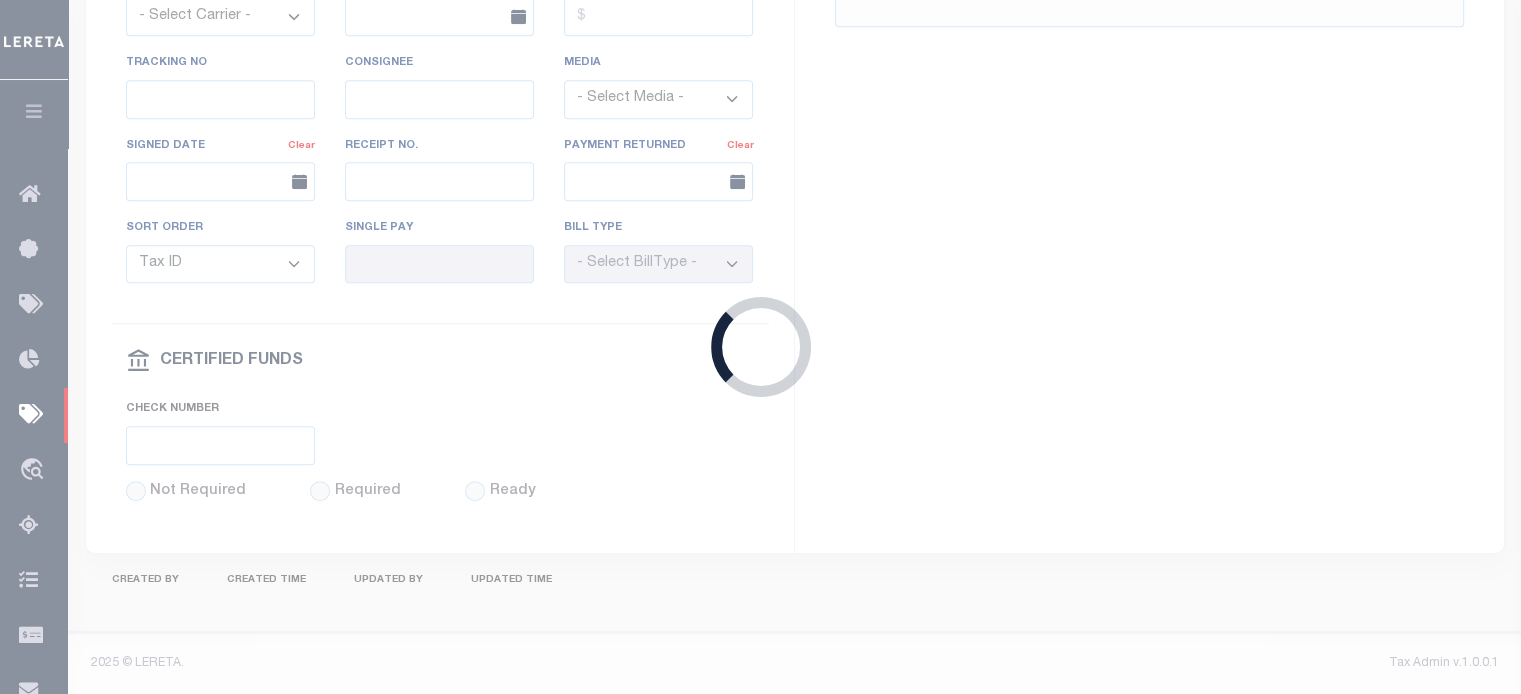 select on "CAC" 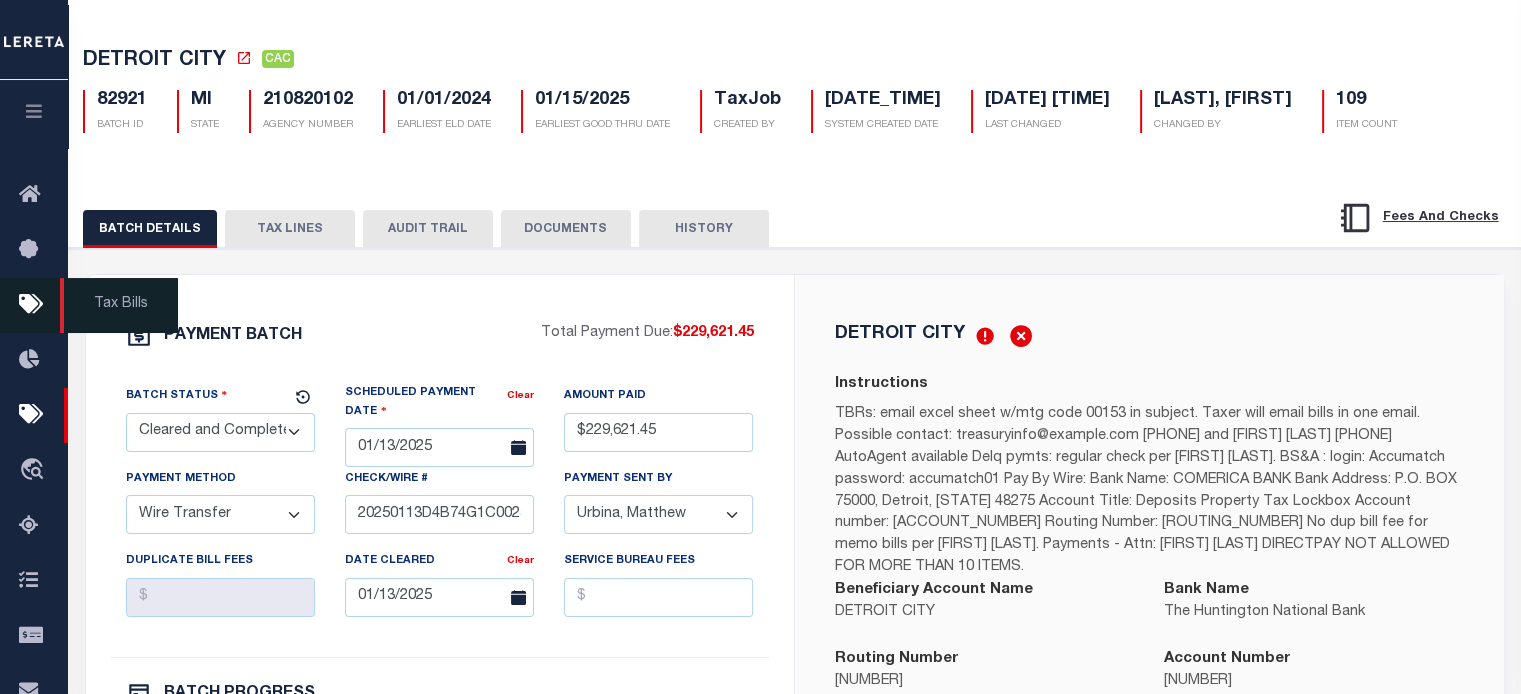scroll, scrollTop: 0, scrollLeft: 0, axis: both 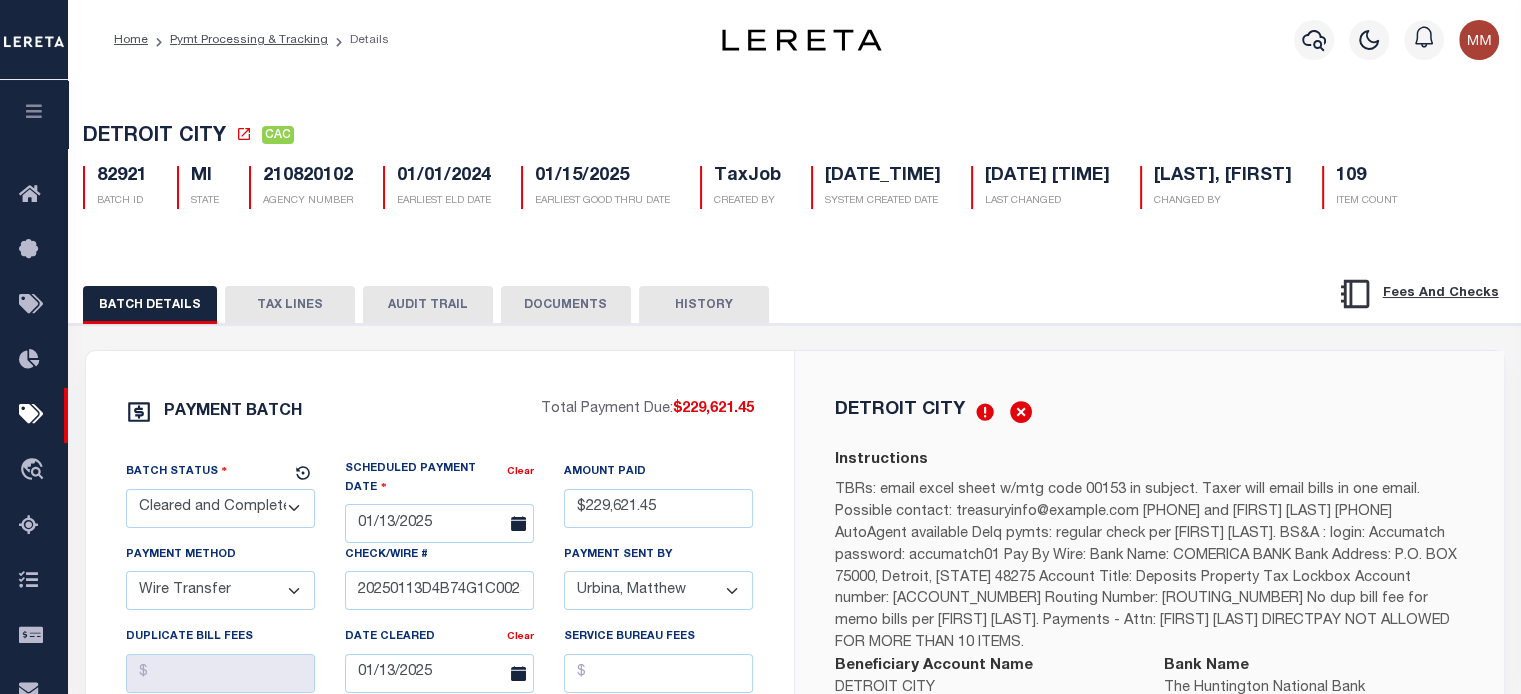 click on "TAX LINES" at bounding box center [290, 305] 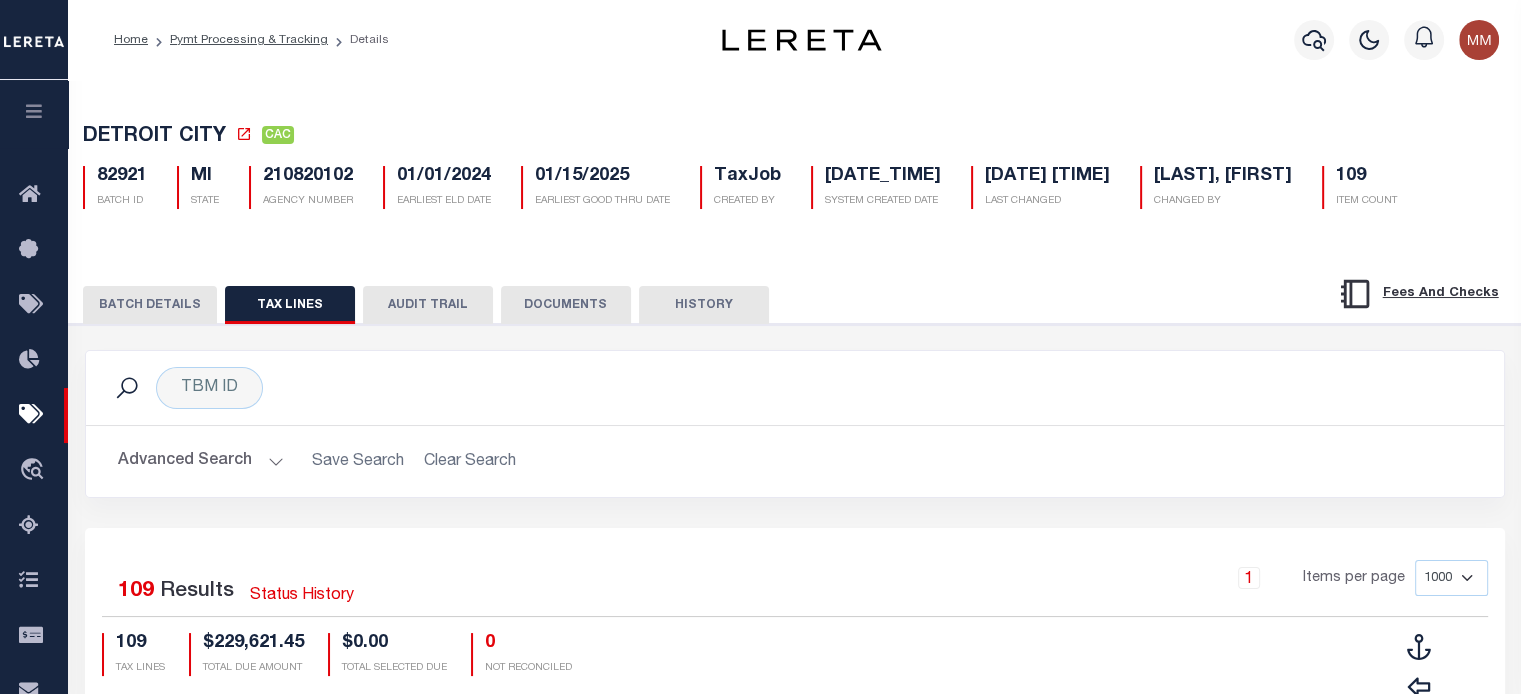 scroll, scrollTop: 300, scrollLeft: 0, axis: vertical 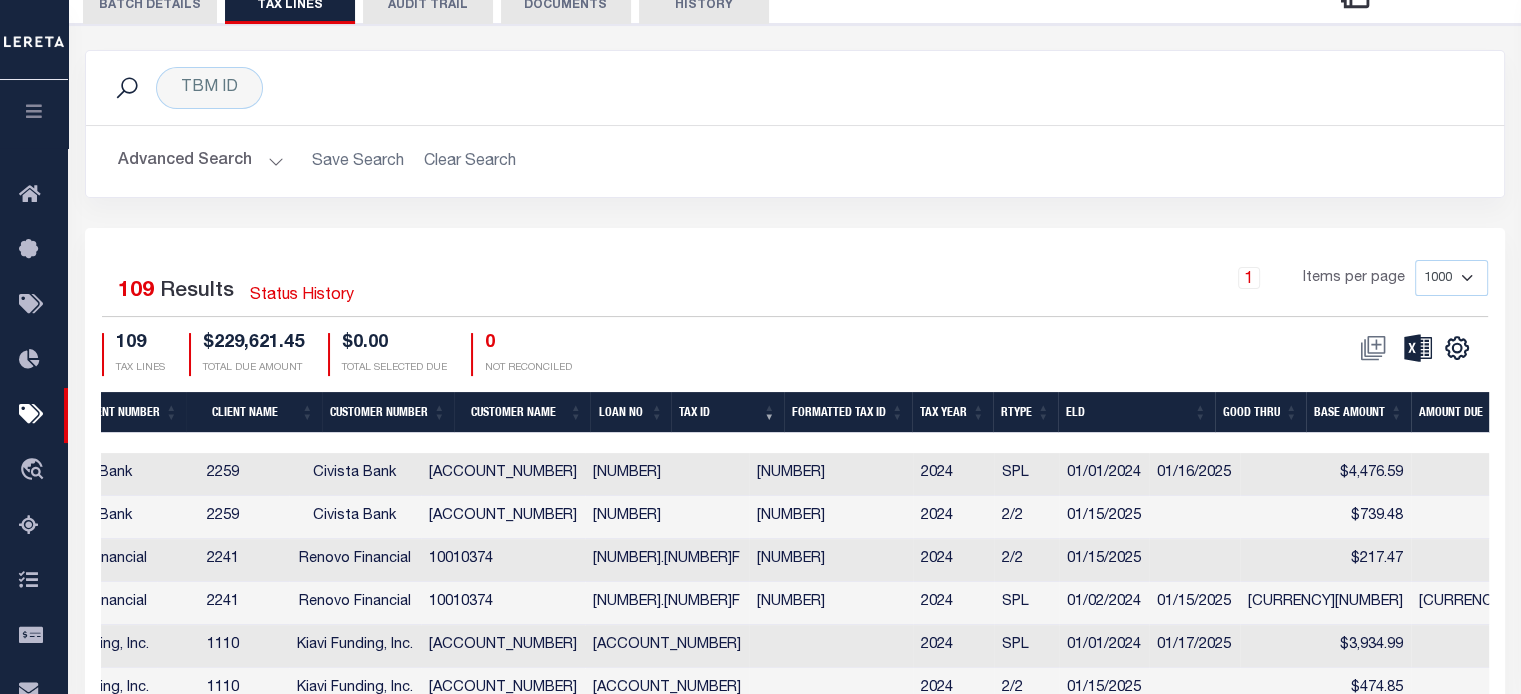 click on "Formatted Tax ID" at bounding box center (848, 412) 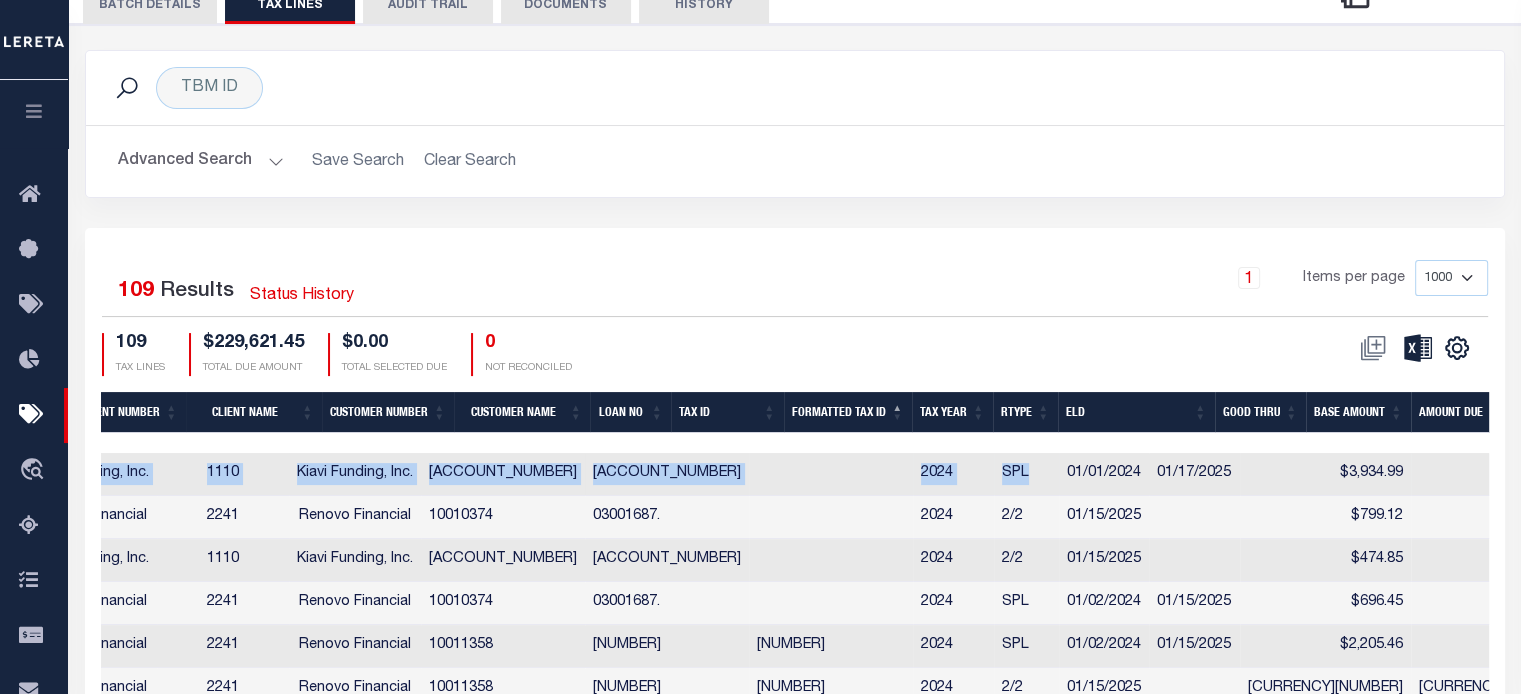 drag, startPoint x: 905, startPoint y: 498, endPoint x: 1062, endPoint y: 517, distance: 158.14551 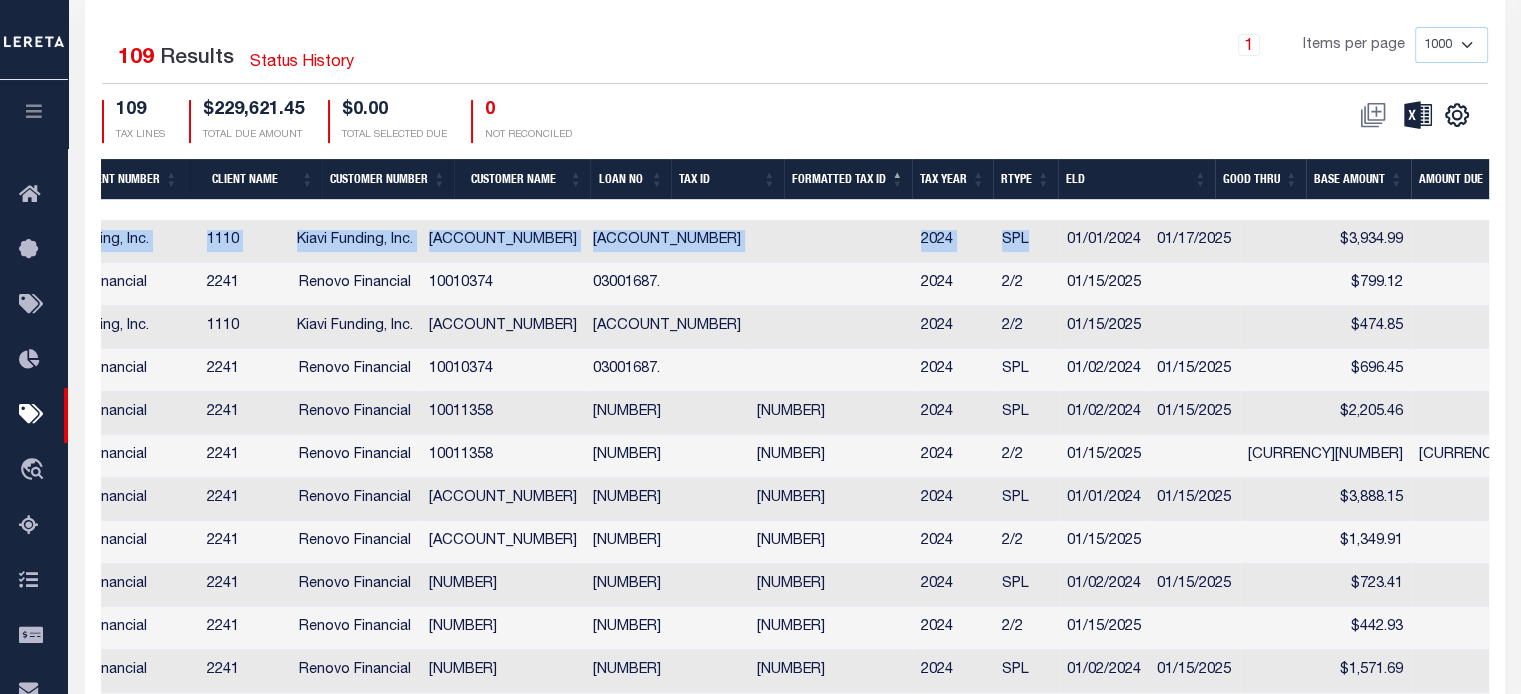 scroll, scrollTop: 600, scrollLeft: 0, axis: vertical 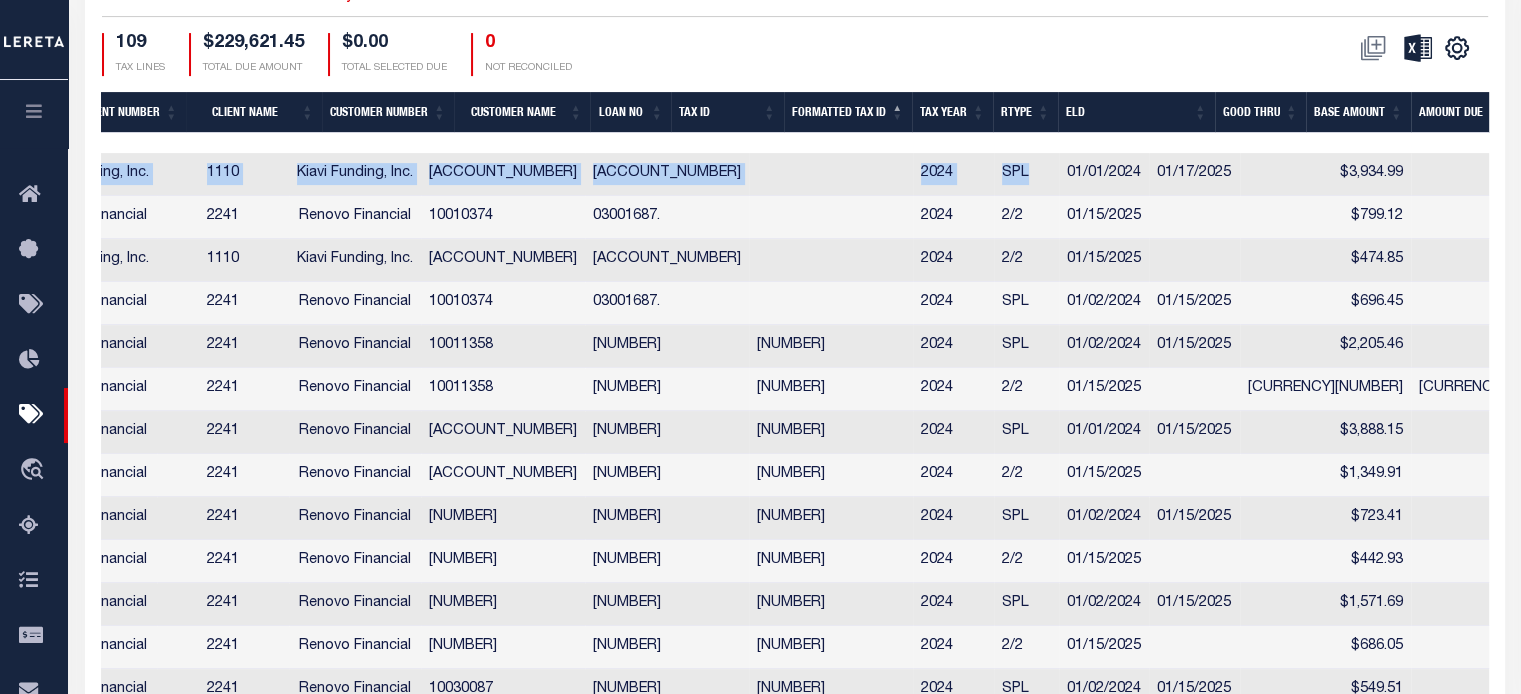 click on "Loan No" at bounding box center [630, 112] 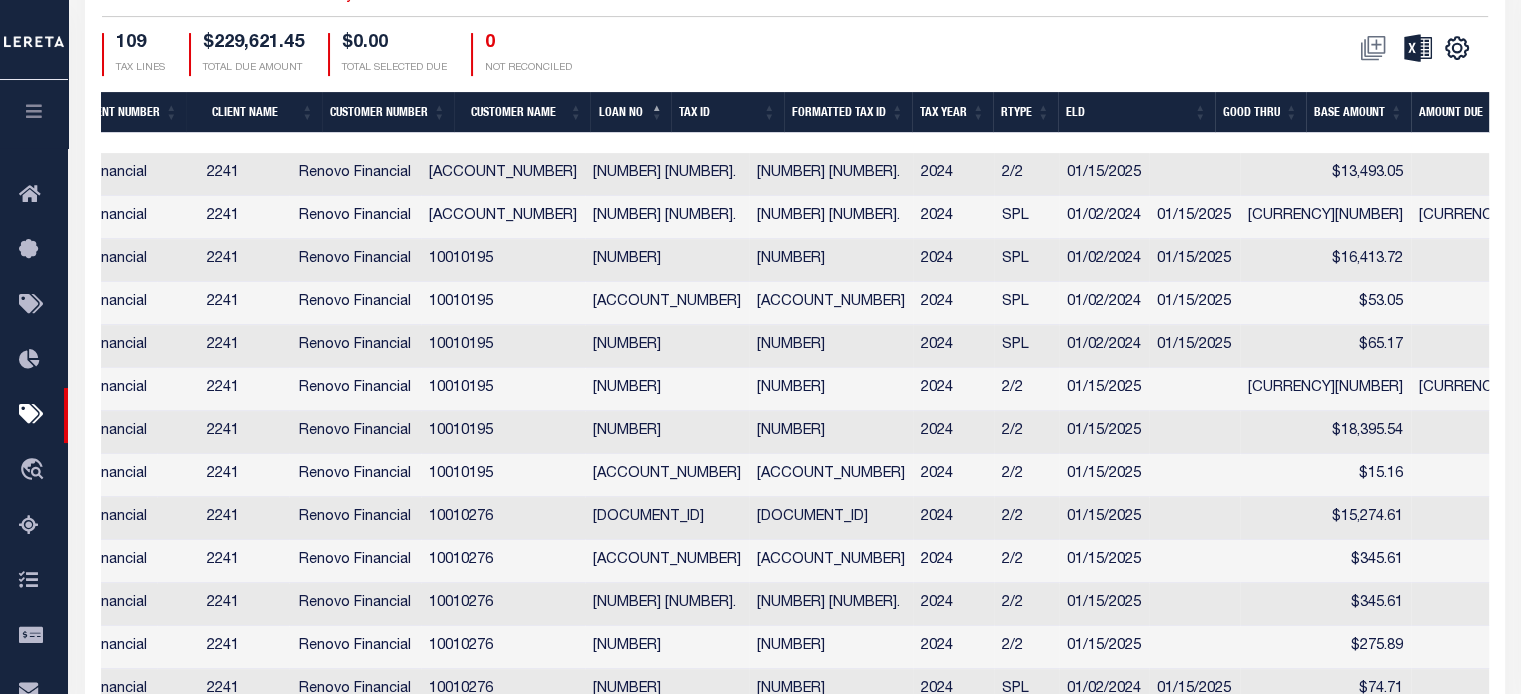 click on "Tax ID" at bounding box center [727, 112] 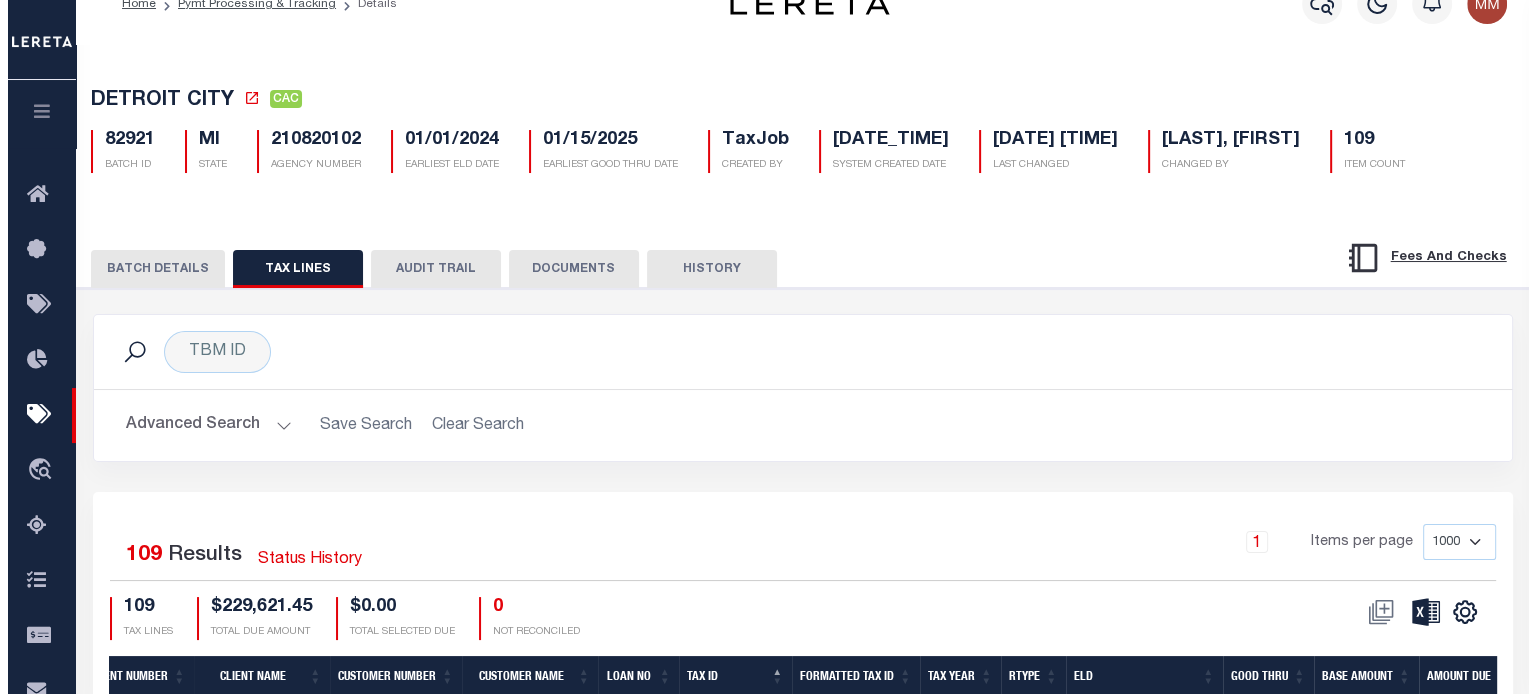 scroll, scrollTop: 0, scrollLeft: 0, axis: both 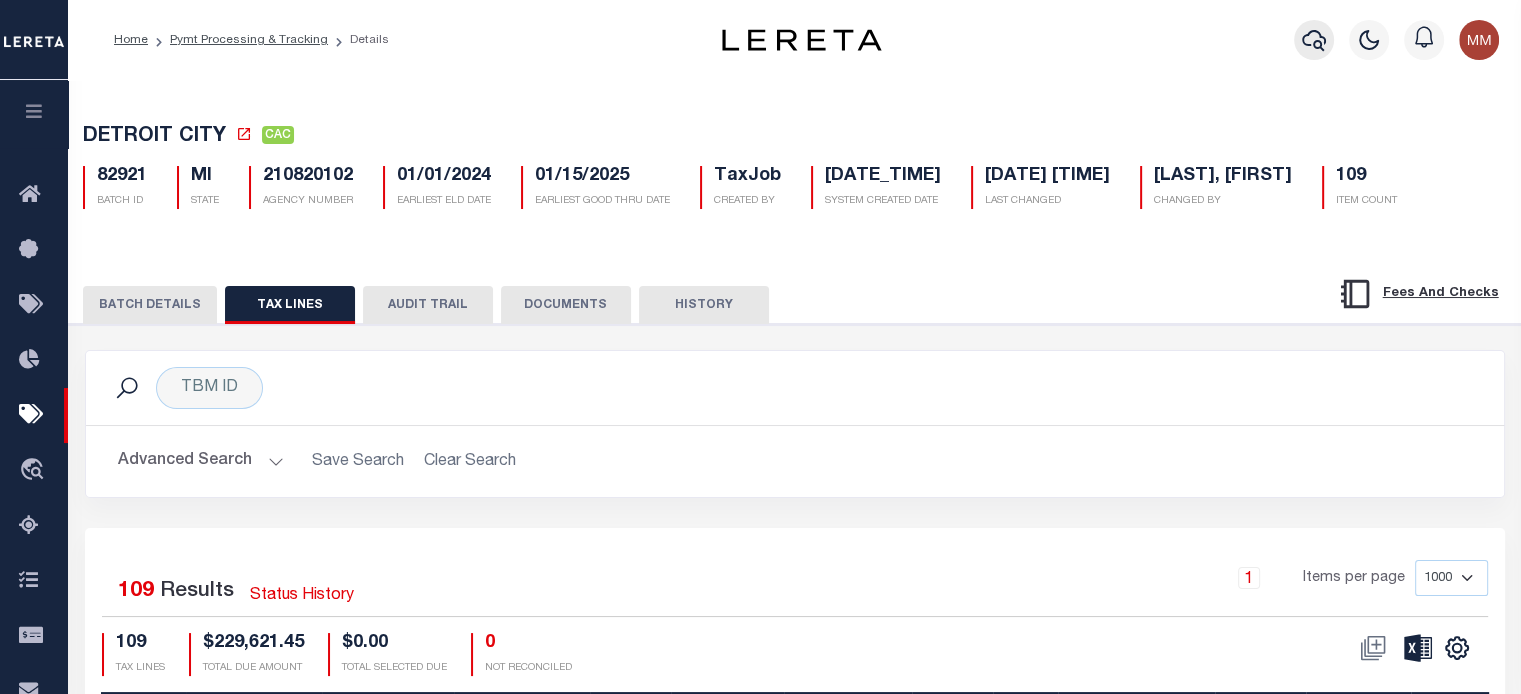 click 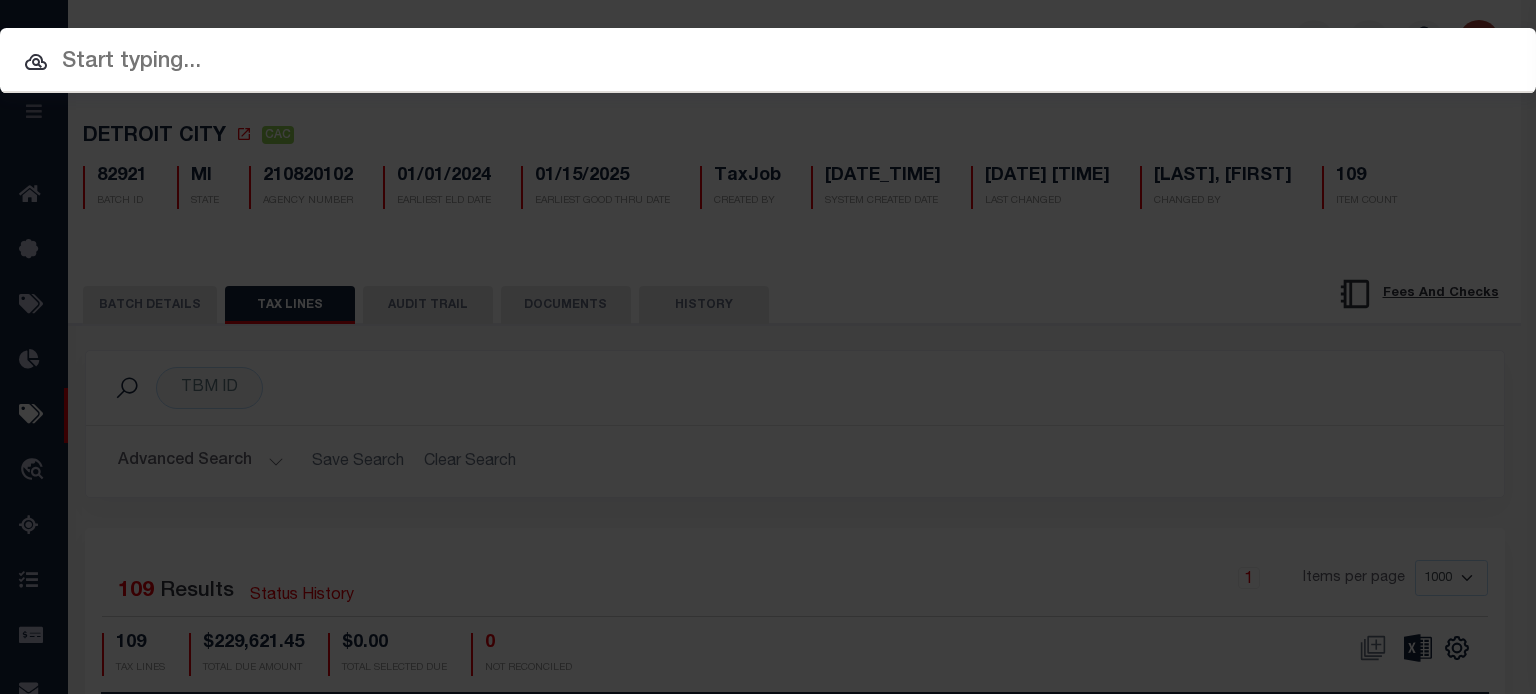 click at bounding box center (768, 62) 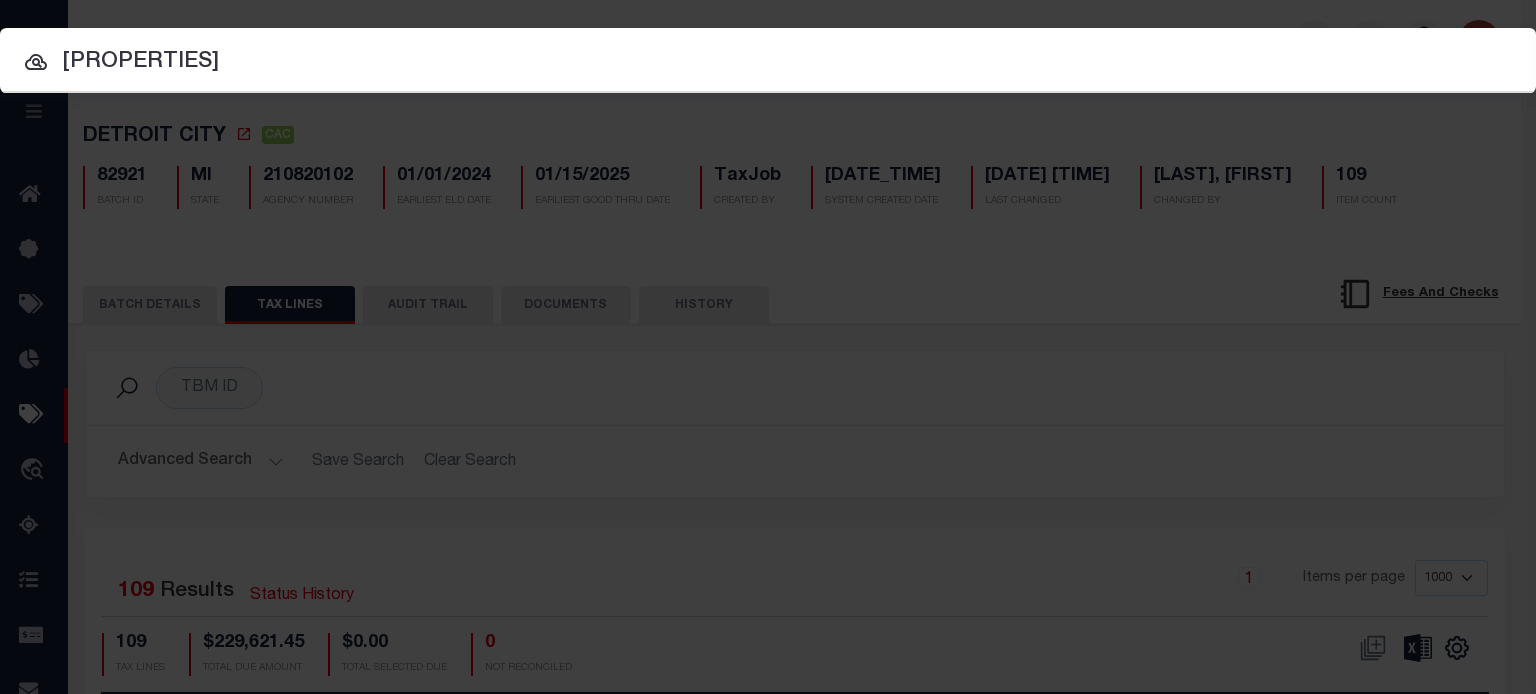 type on "[PROPERTIES]" 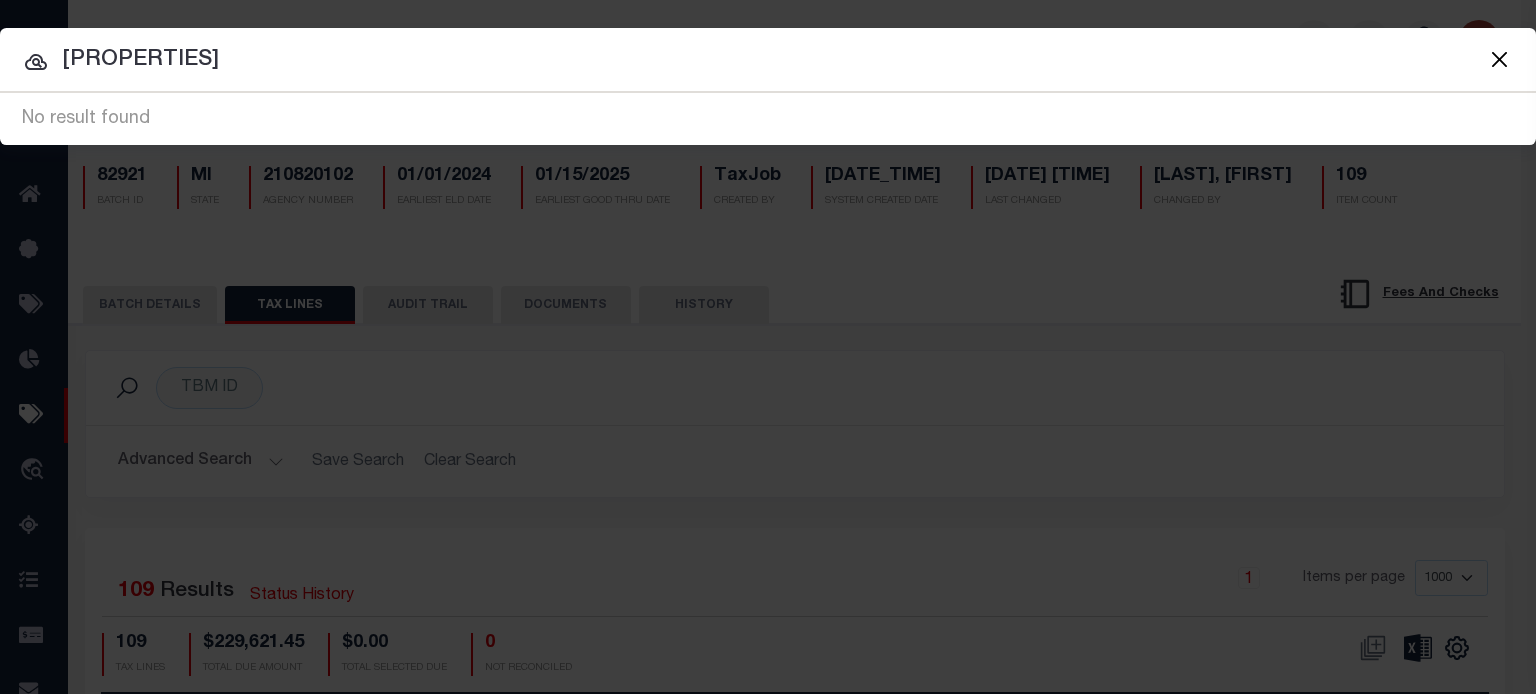 drag, startPoint x: 445, startPoint y: 71, endPoint x: -682, endPoint y: 93, distance: 1127.2147 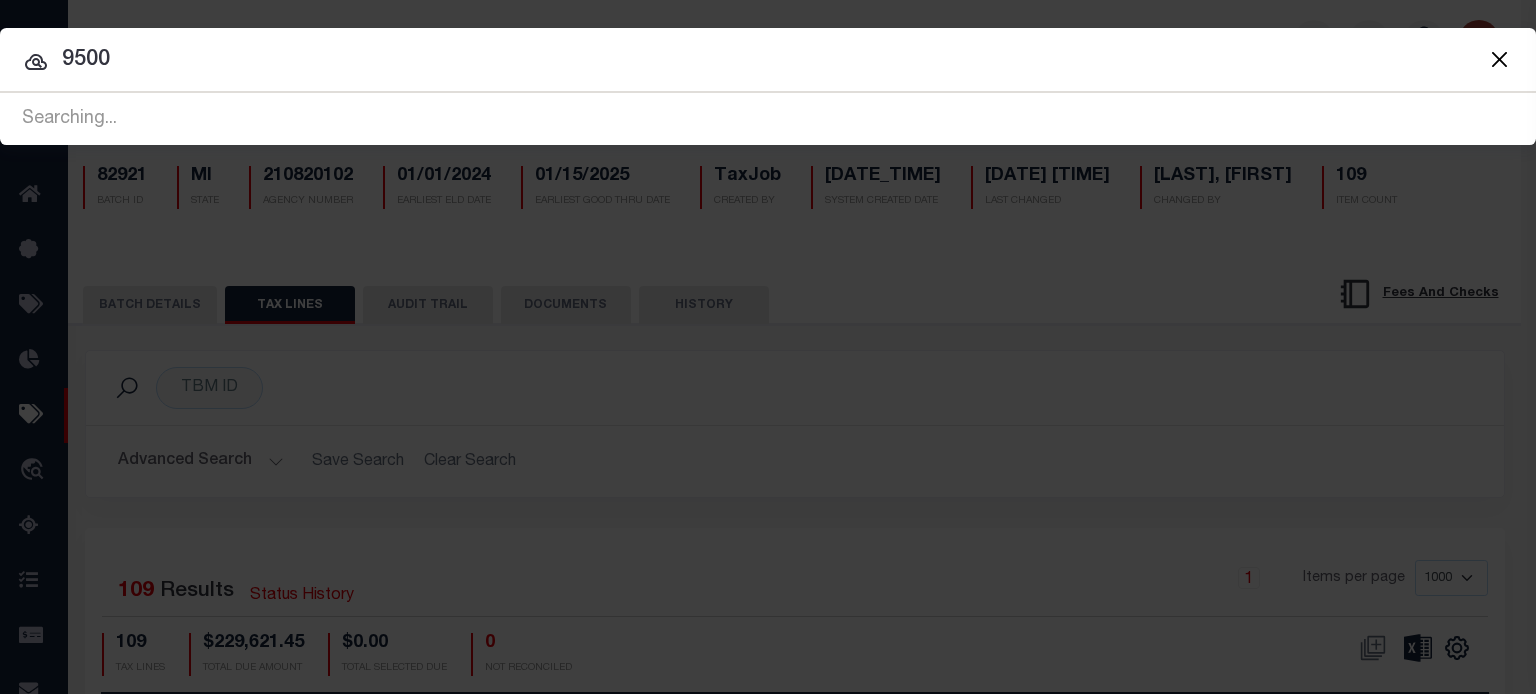 paste on "[NAME]" 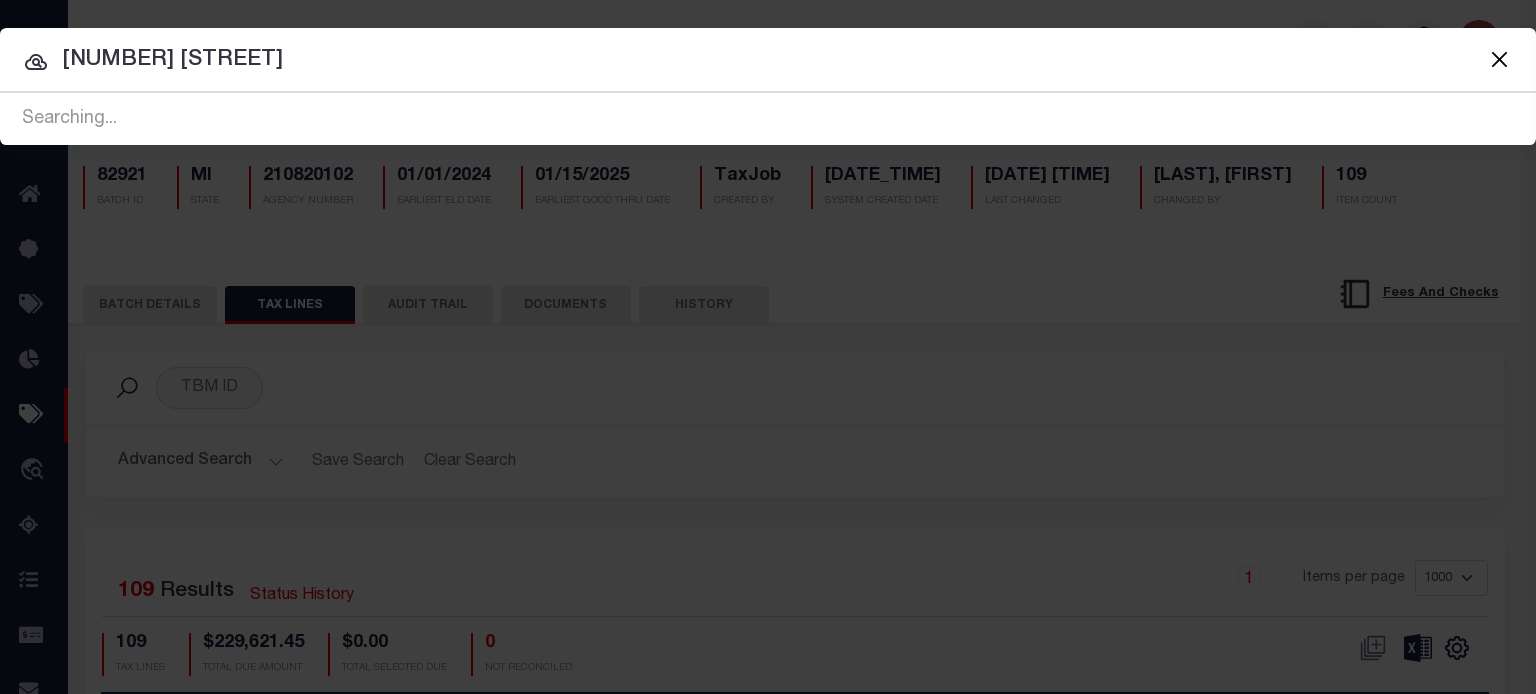 type on "[NUMBER] [STREET]" 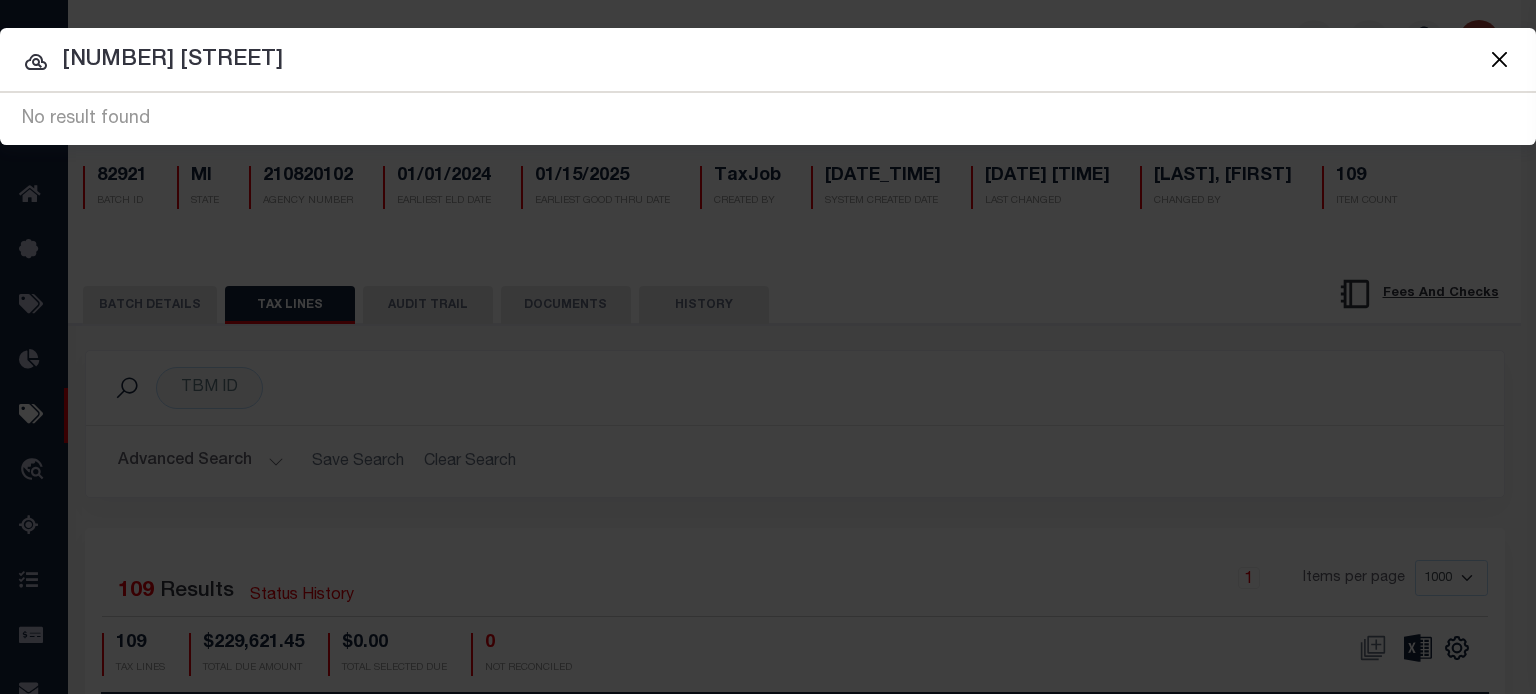 drag, startPoint x: 502, startPoint y: 67, endPoint x: -545, endPoint y: 87, distance: 1047.191 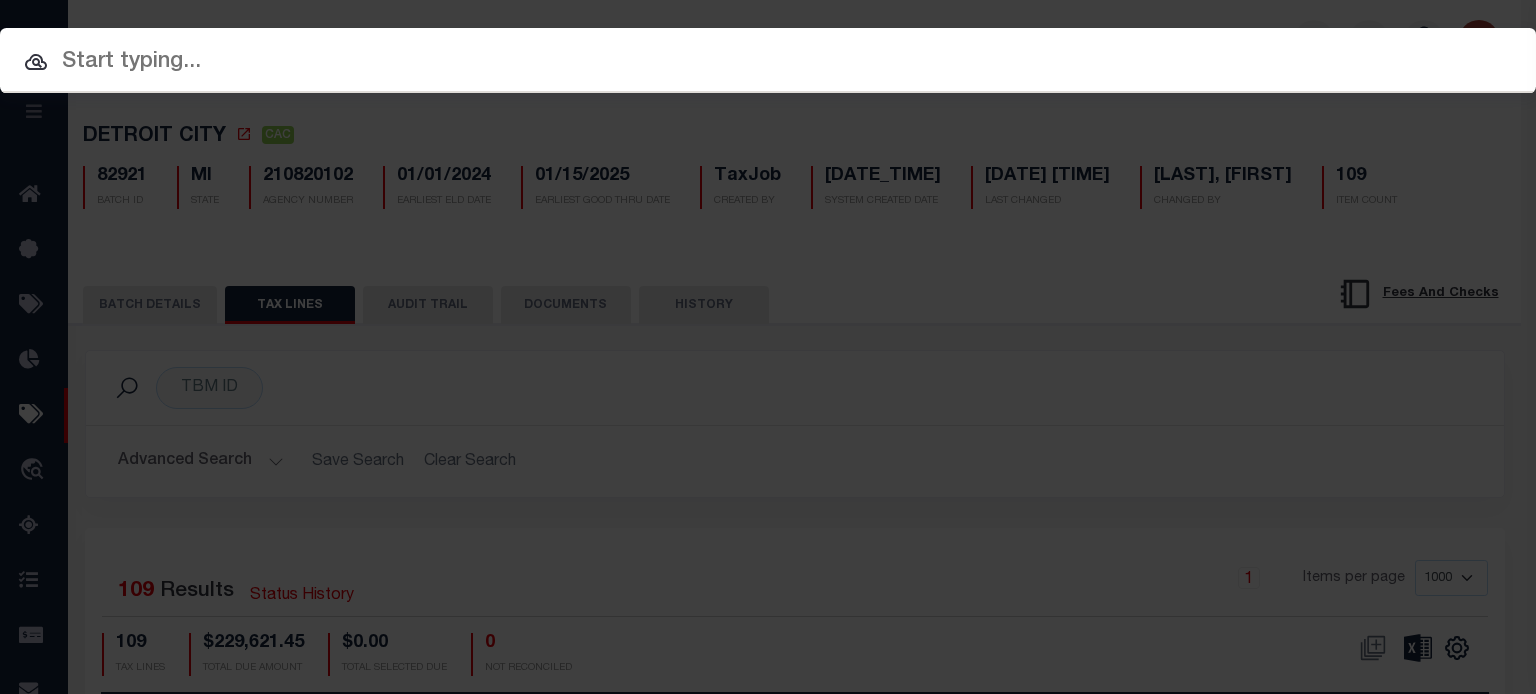 paste on "[NUMBER]" 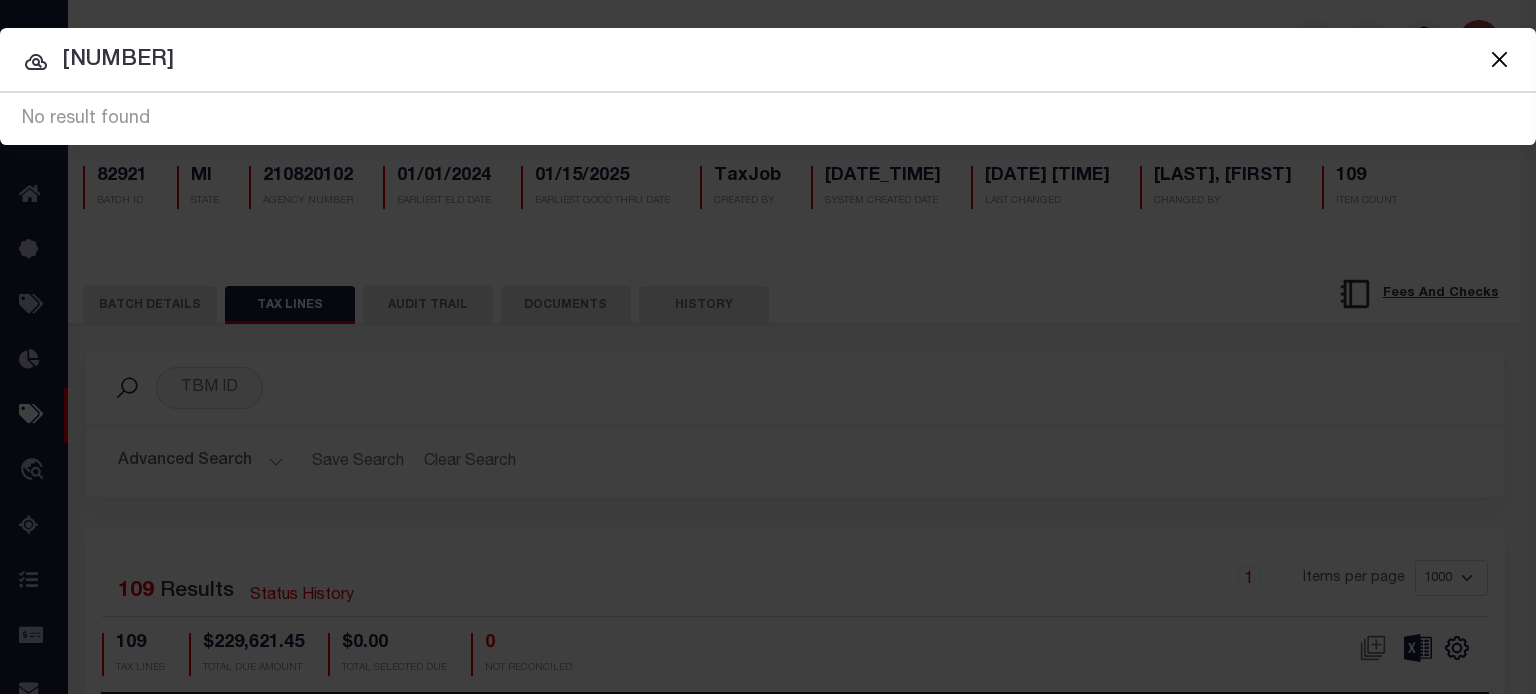 click on "[NUMBER]" at bounding box center (768, 60) 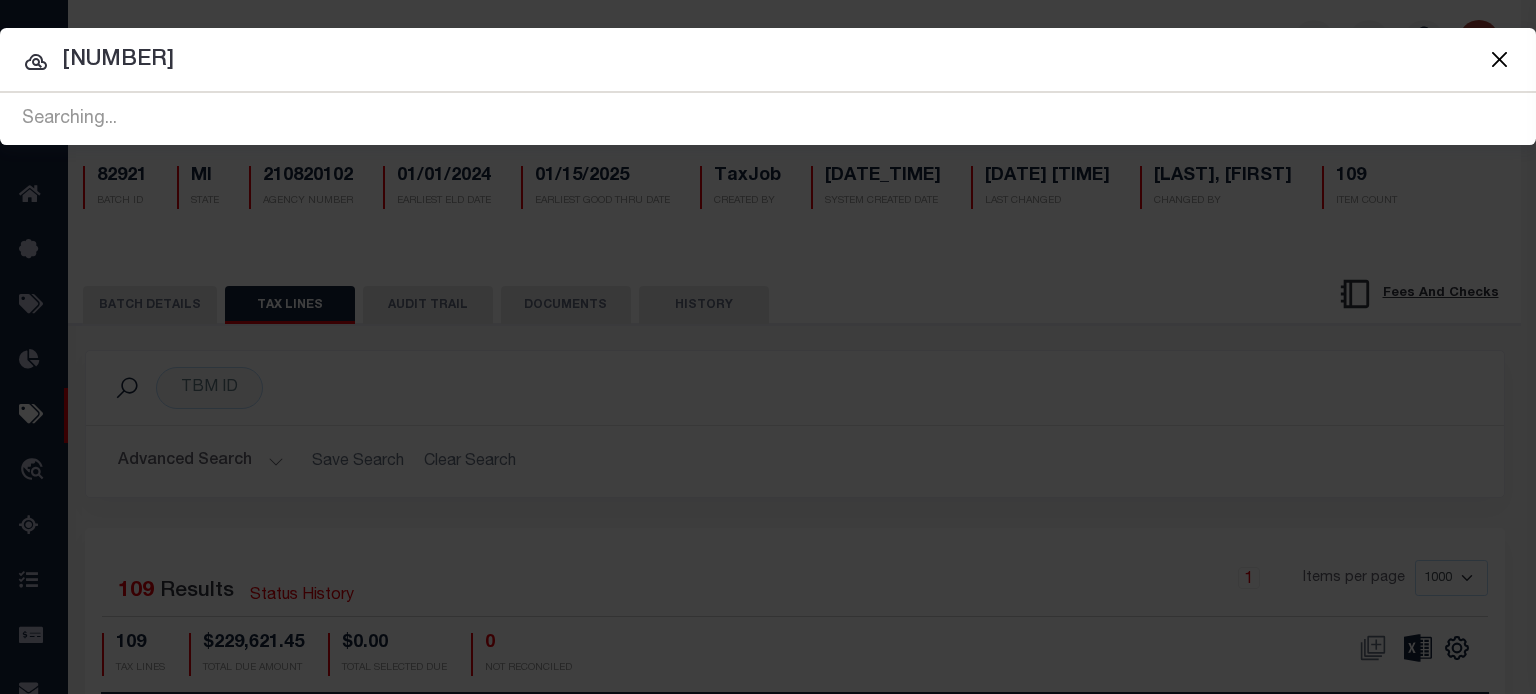 type on "[NUMBER]" 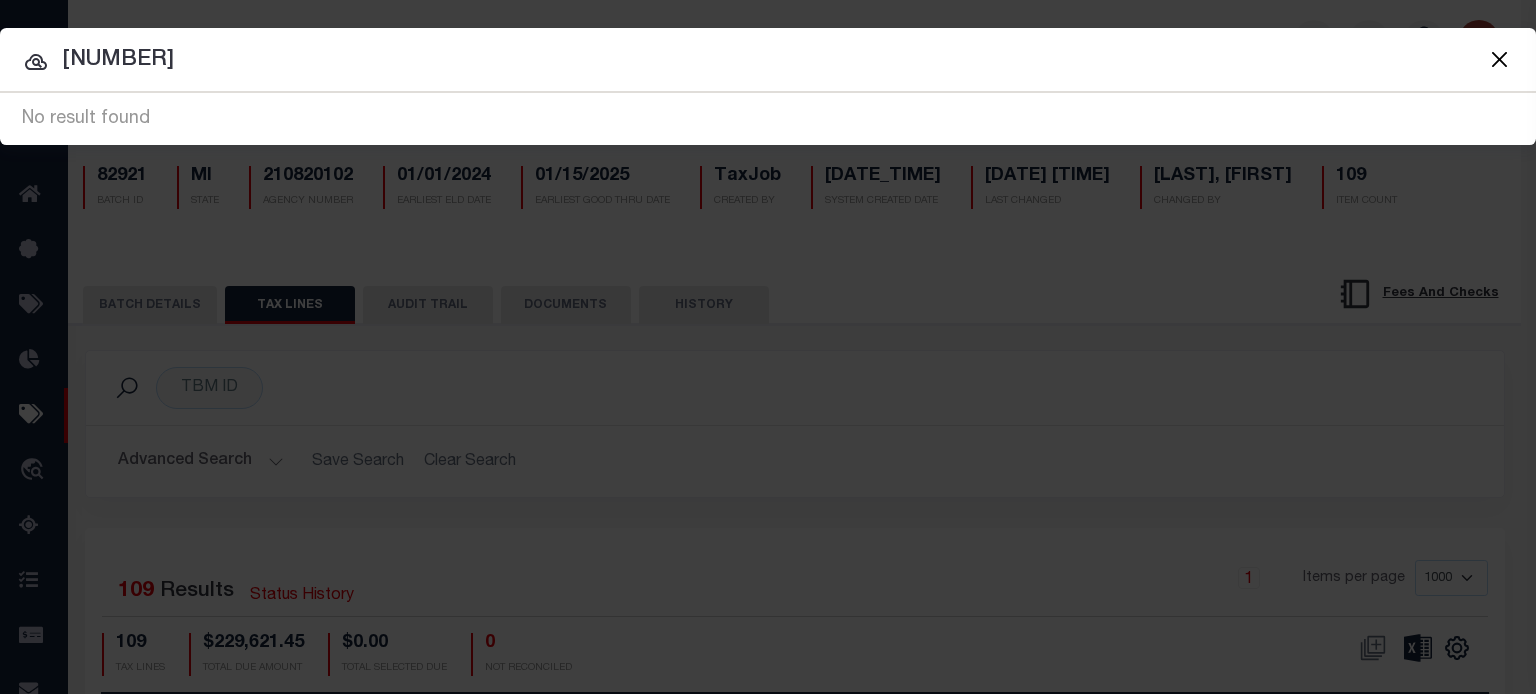click at bounding box center (1499, 59) 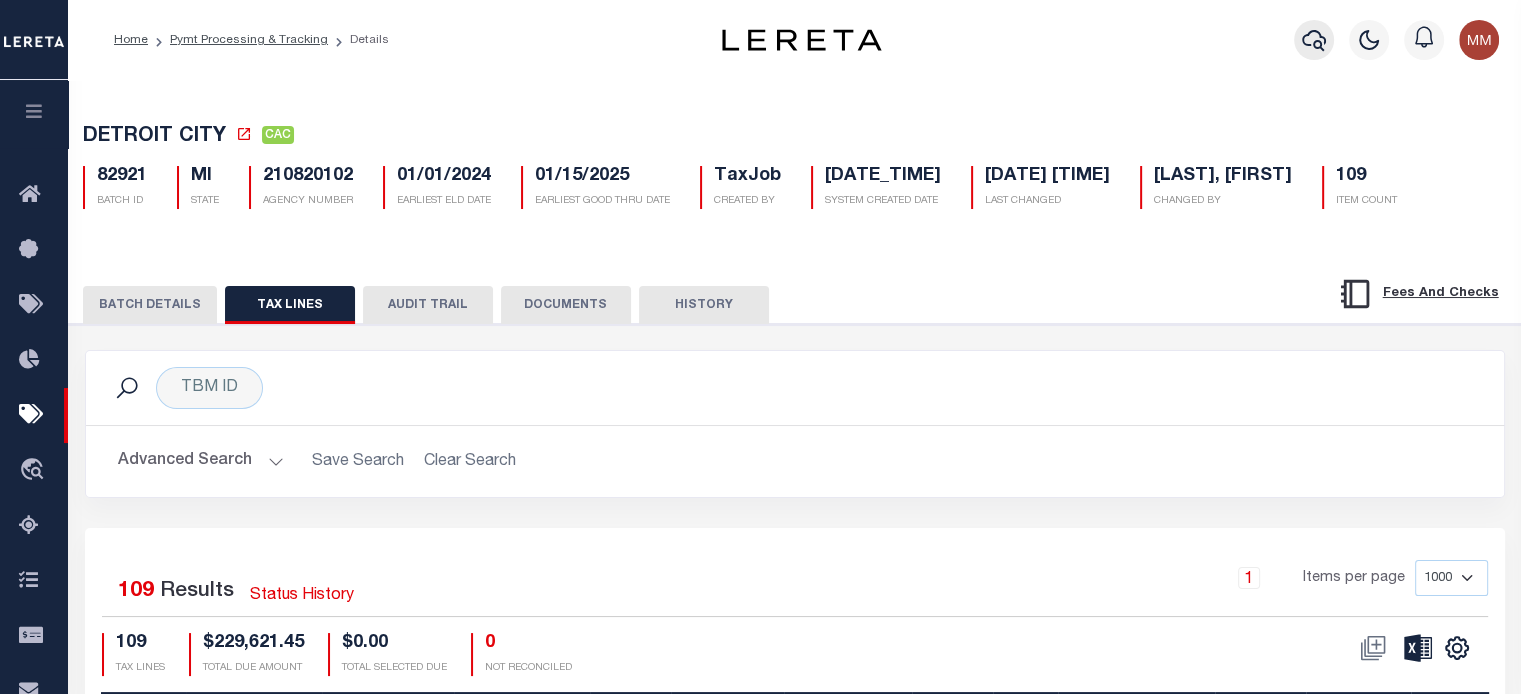 click 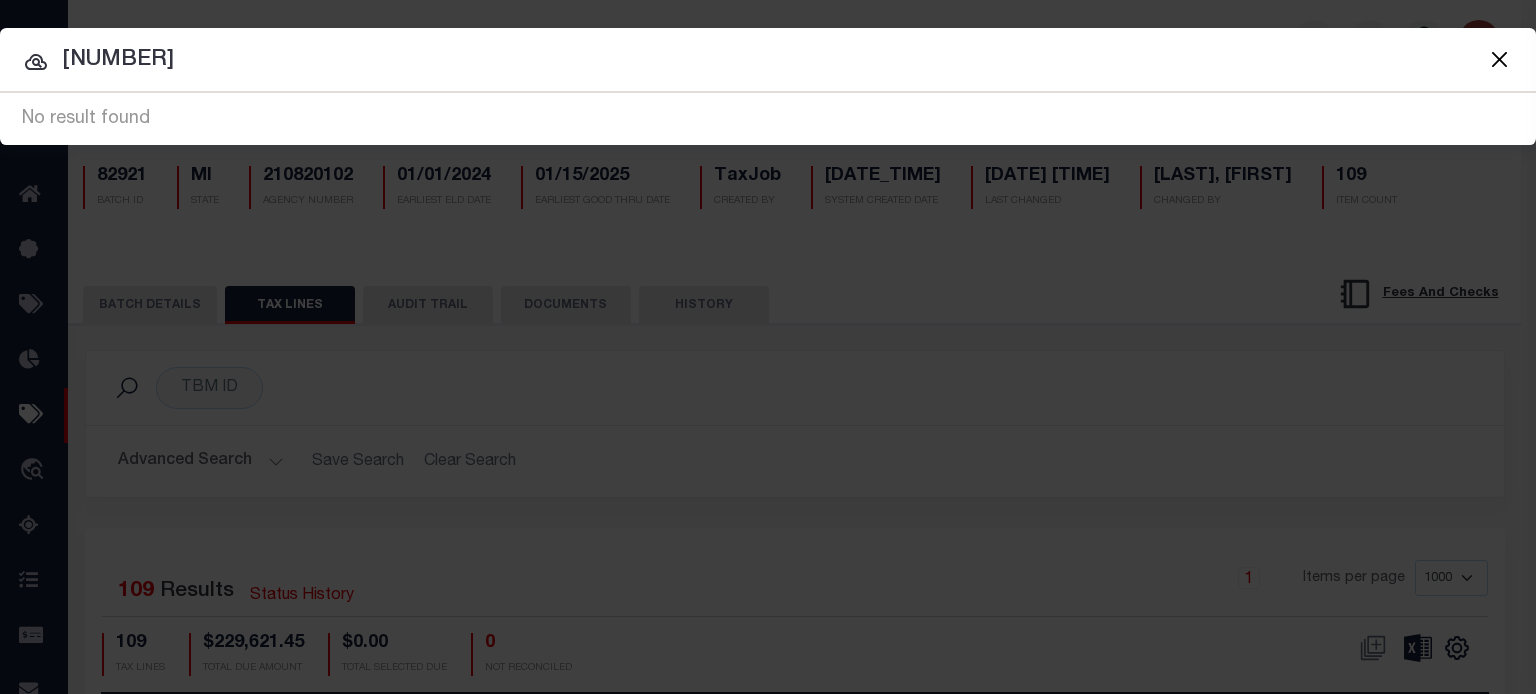 drag, startPoint x: 382, startPoint y: 53, endPoint x: -854, endPoint y: 93, distance: 1236.6471 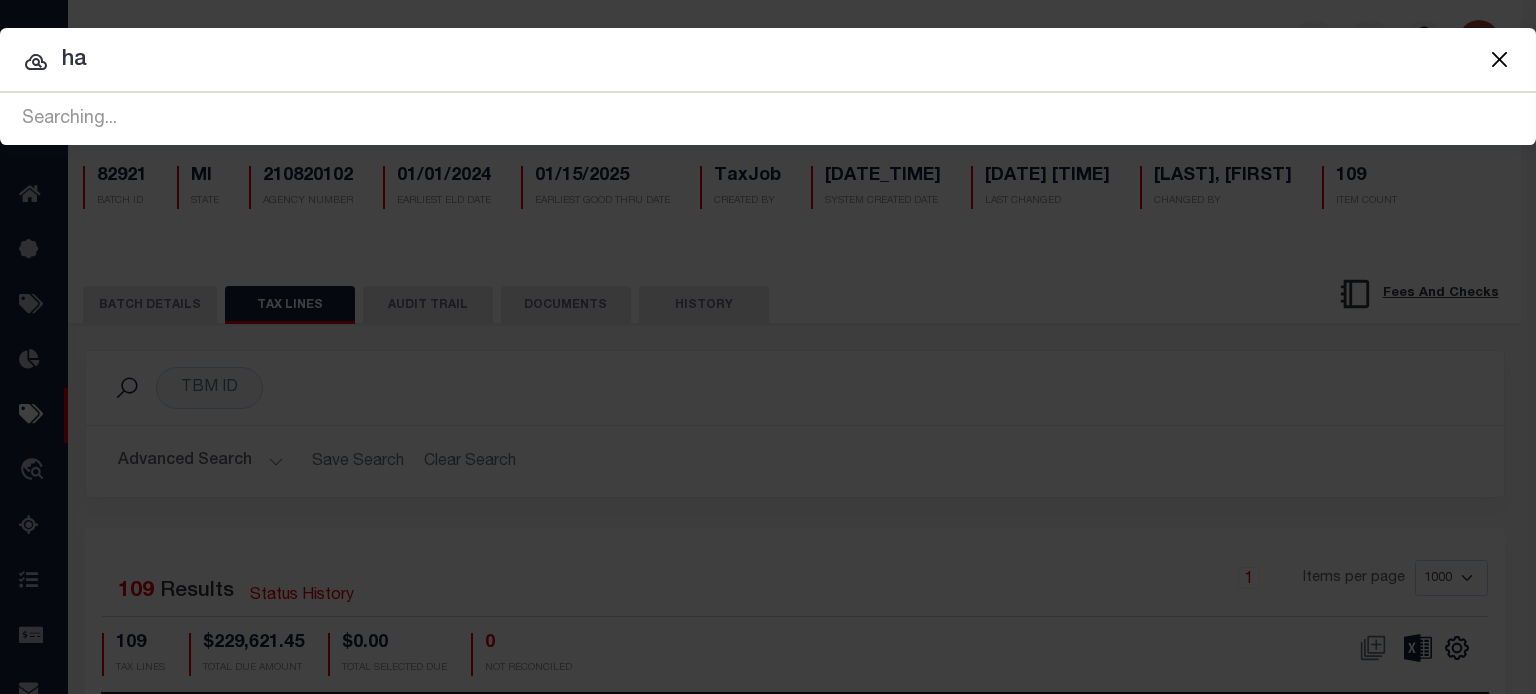 type on "h" 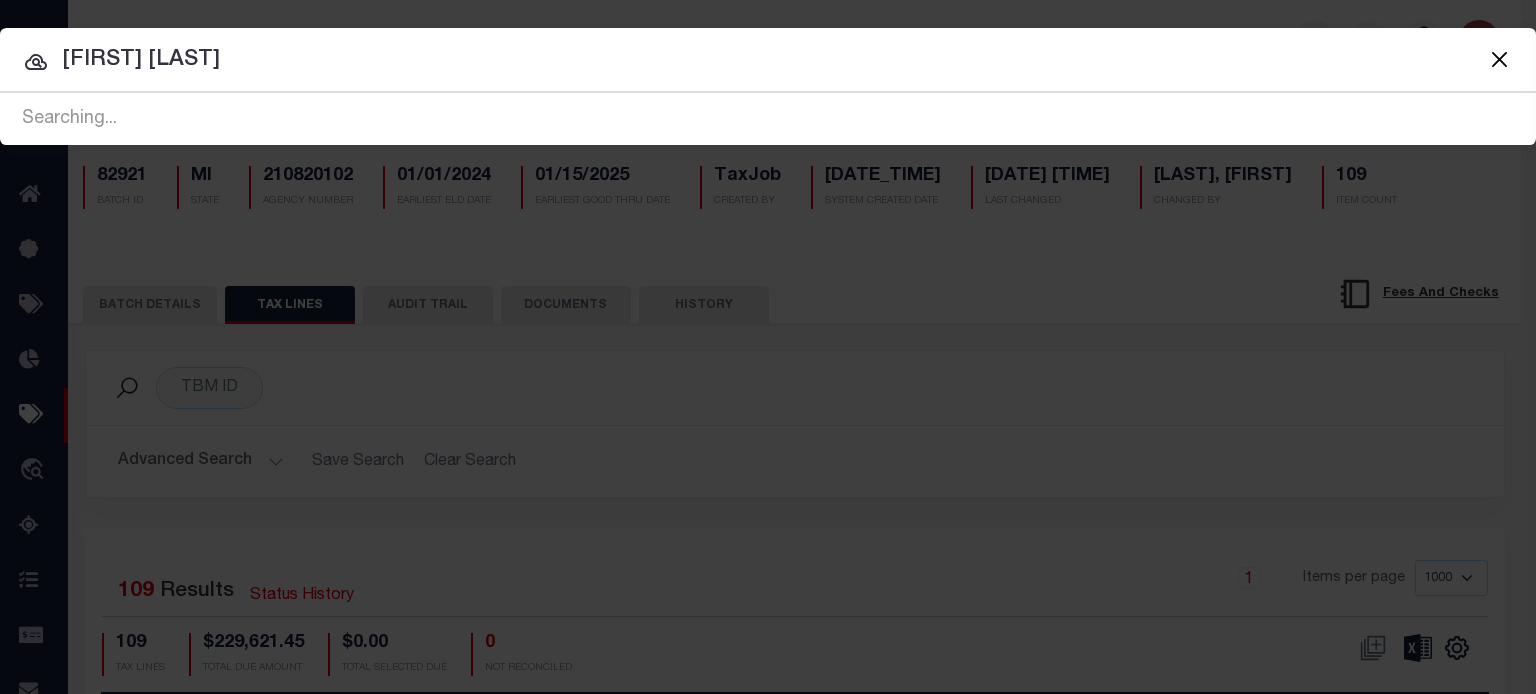 type on "[FIRST] [LAST]" 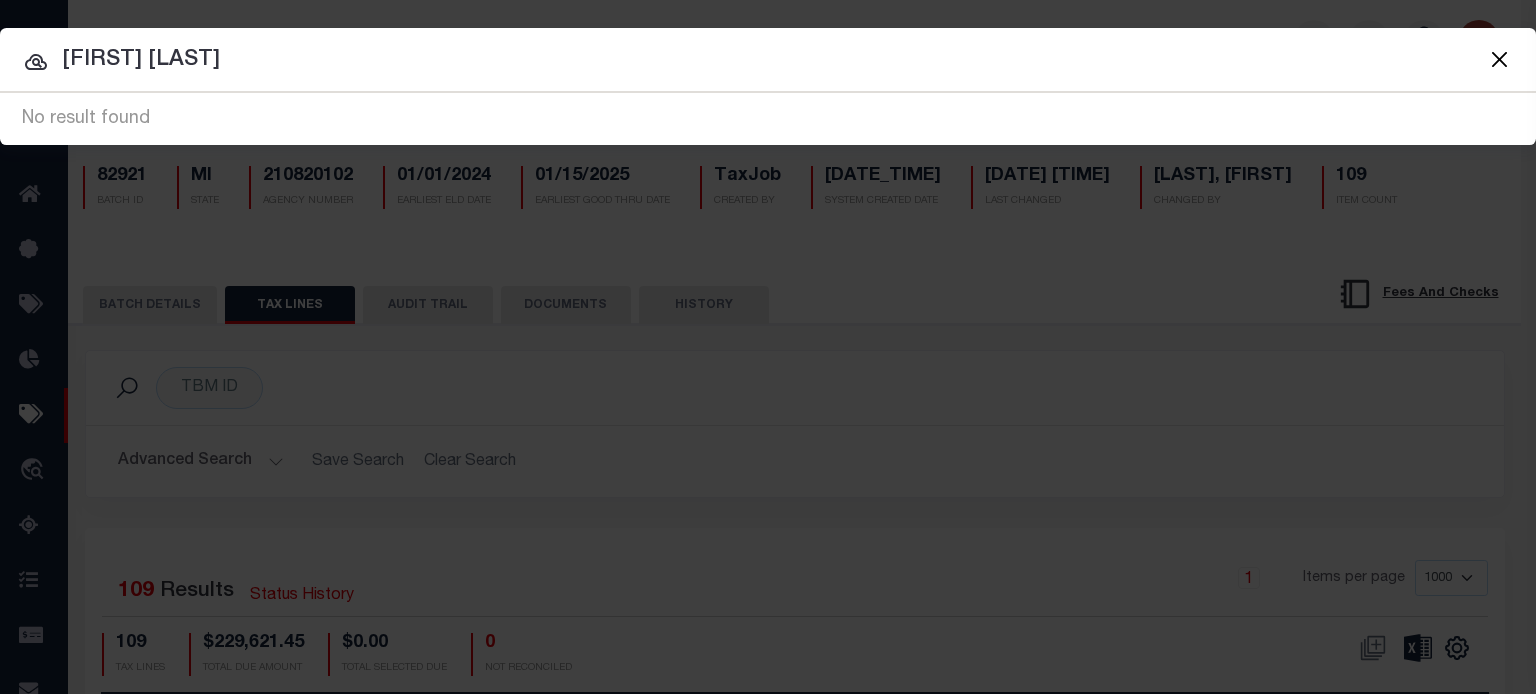 drag, startPoint x: -414, startPoint y: 38, endPoint x: -611, endPoint y: 46, distance: 197.16237 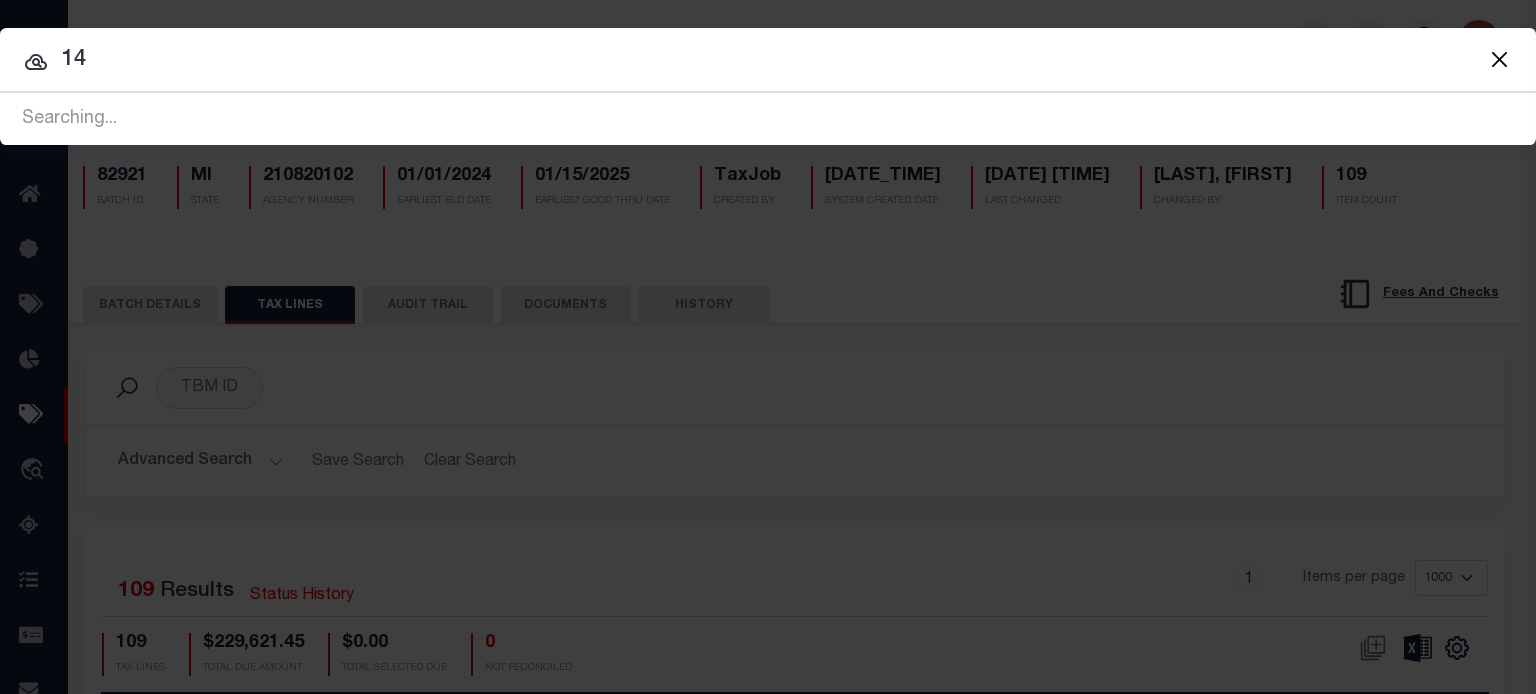 type on "1" 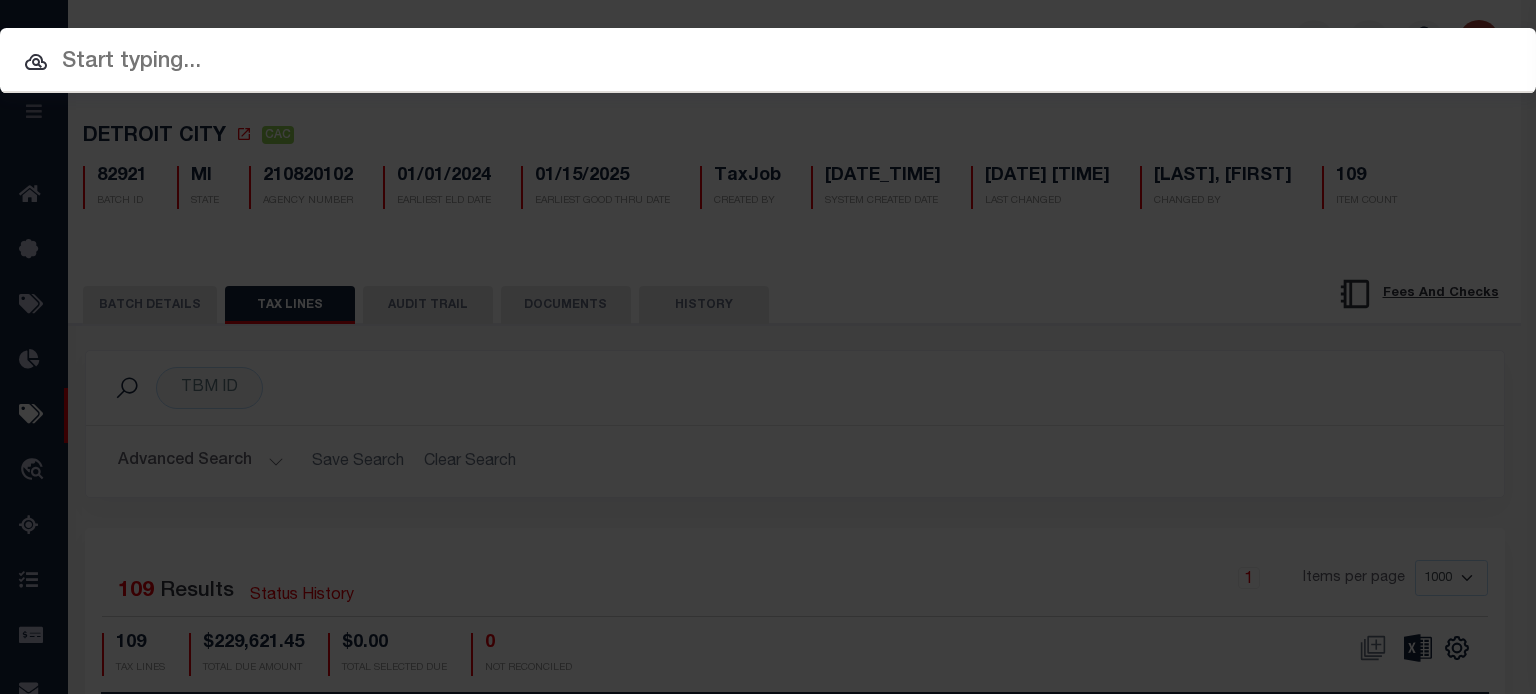 type 